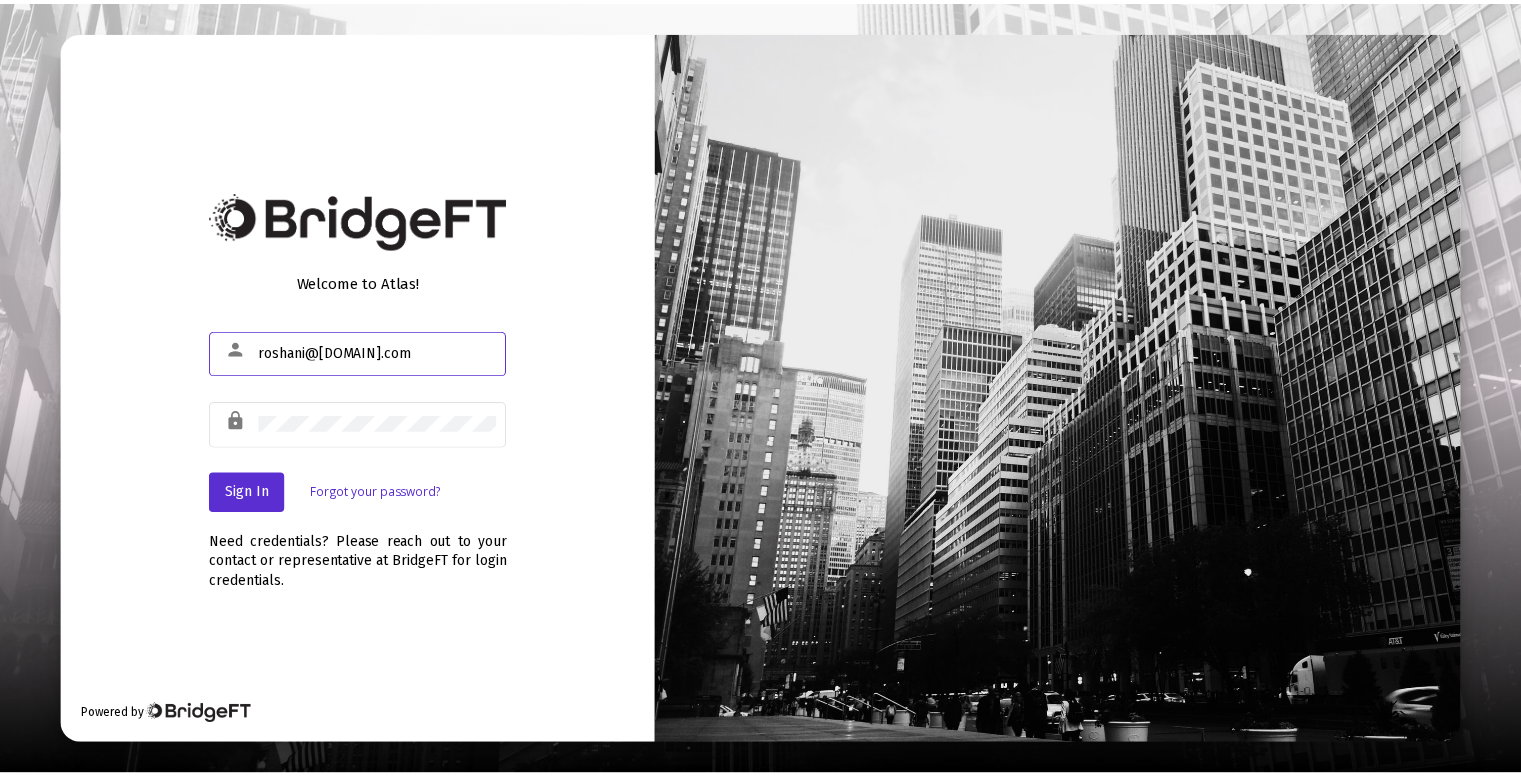 scroll, scrollTop: 0, scrollLeft: 0, axis: both 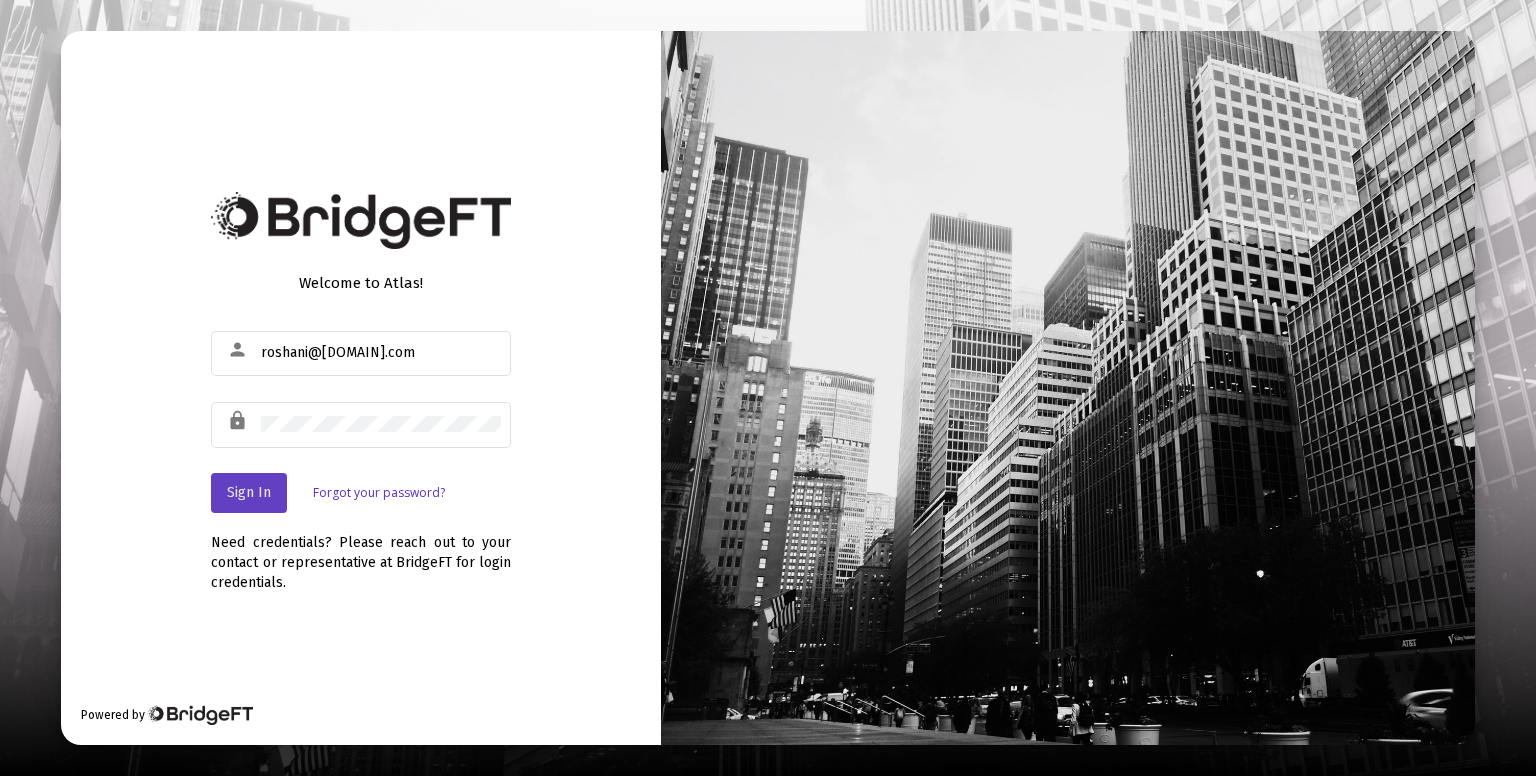 click on "Sign In" 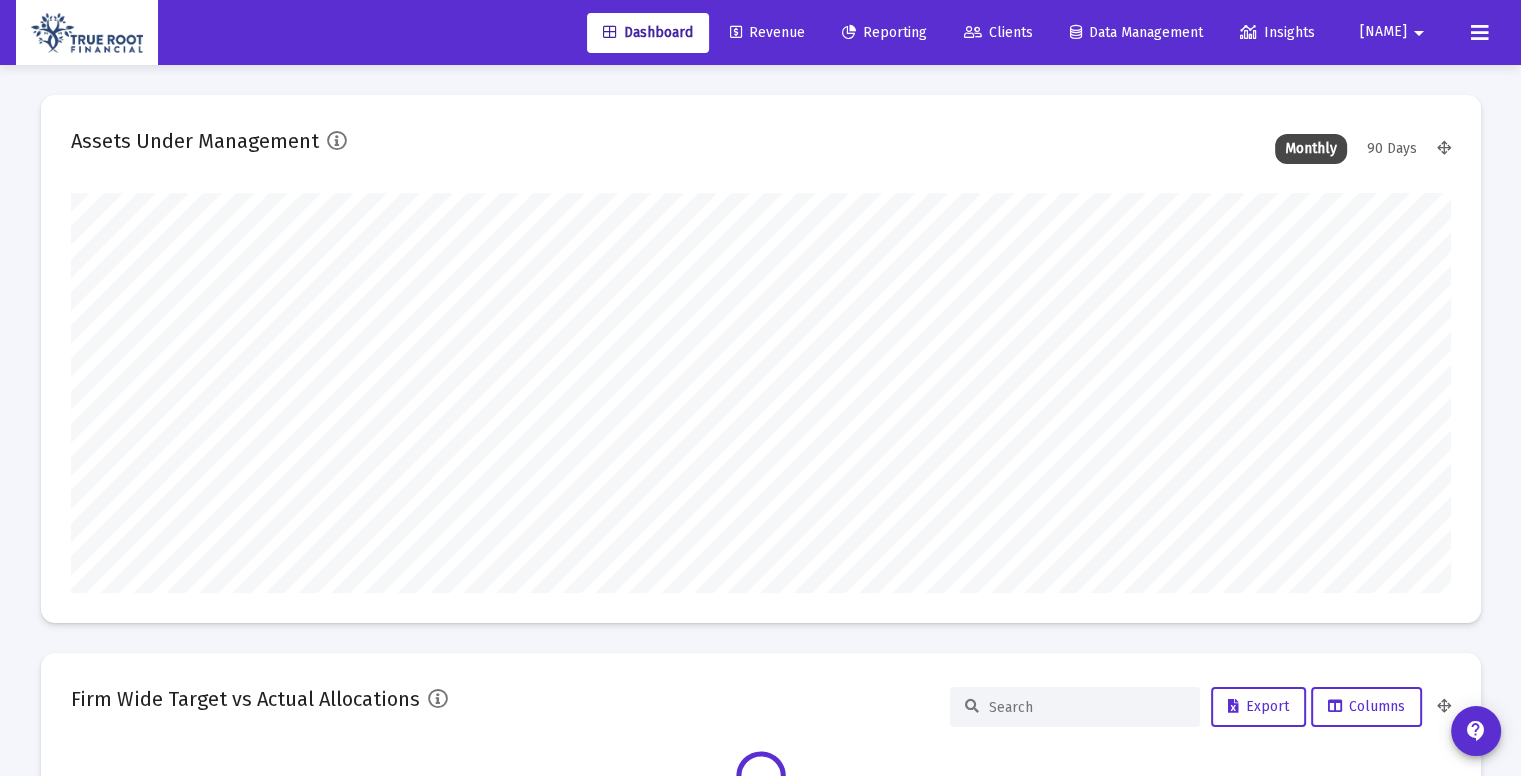 scroll, scrollTop: 999600, scrollLeft: 998620, axis: both 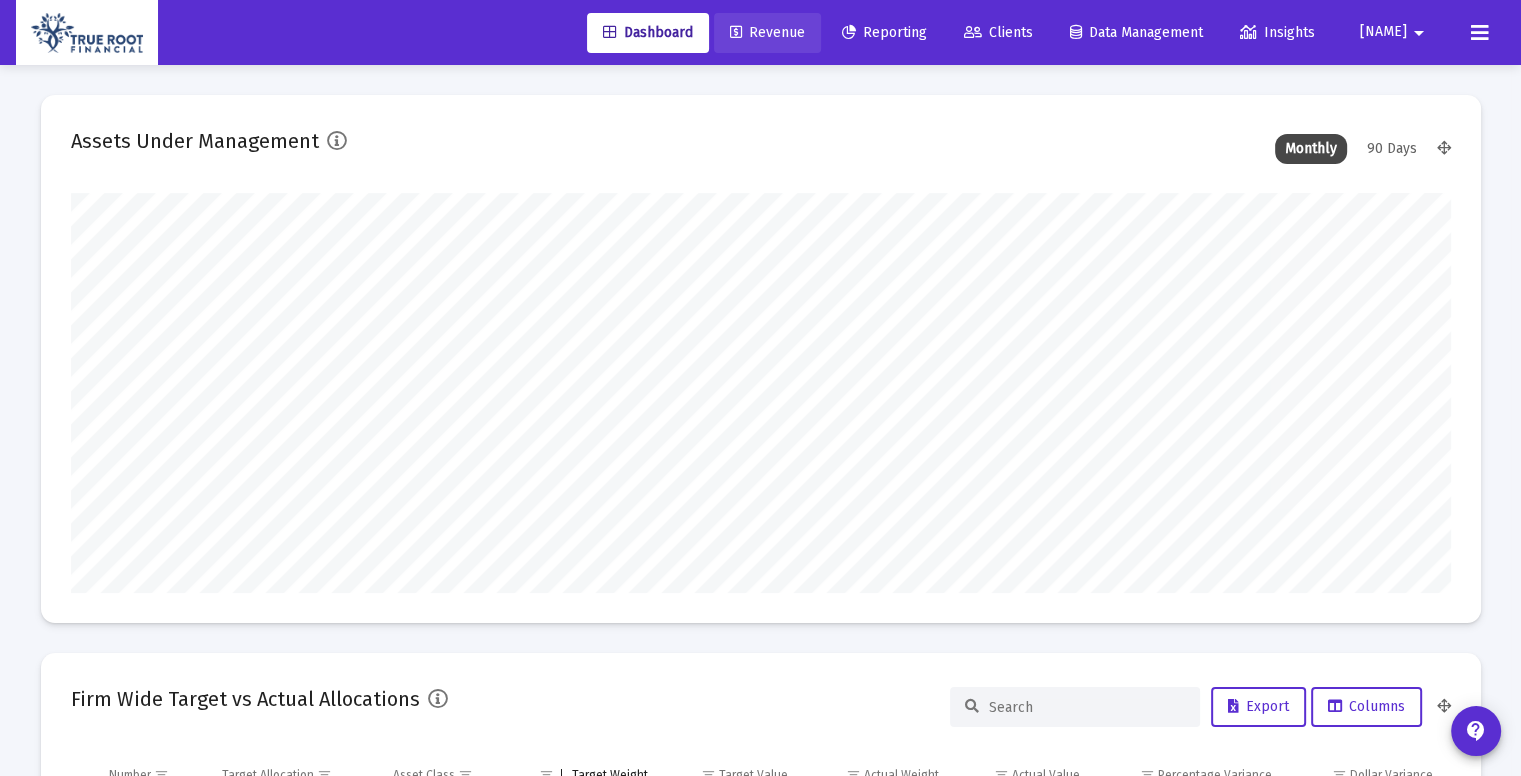 click on "Revenue" 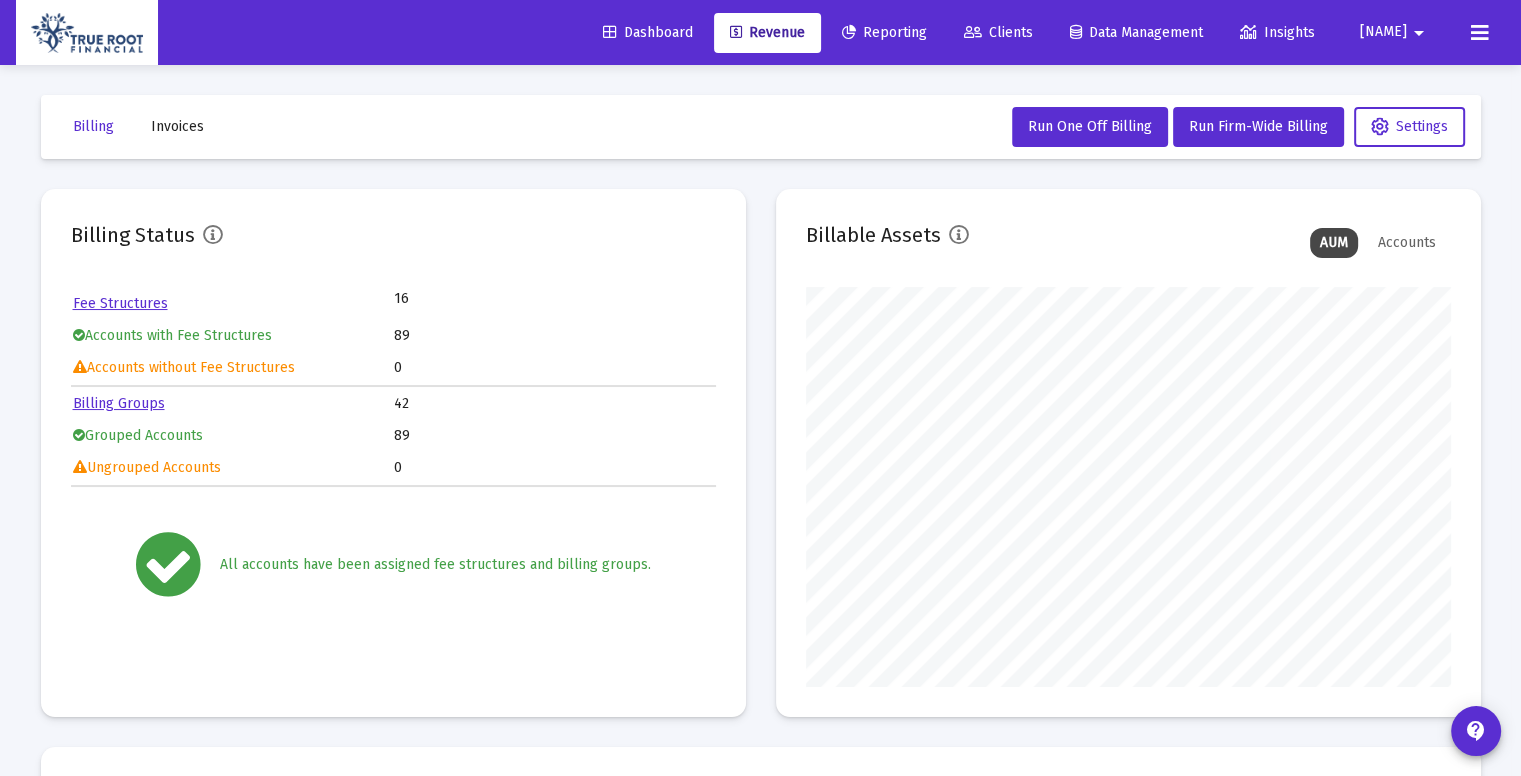 scroll, scrollTop: 999600, scrollLeft: 999355, axis: both 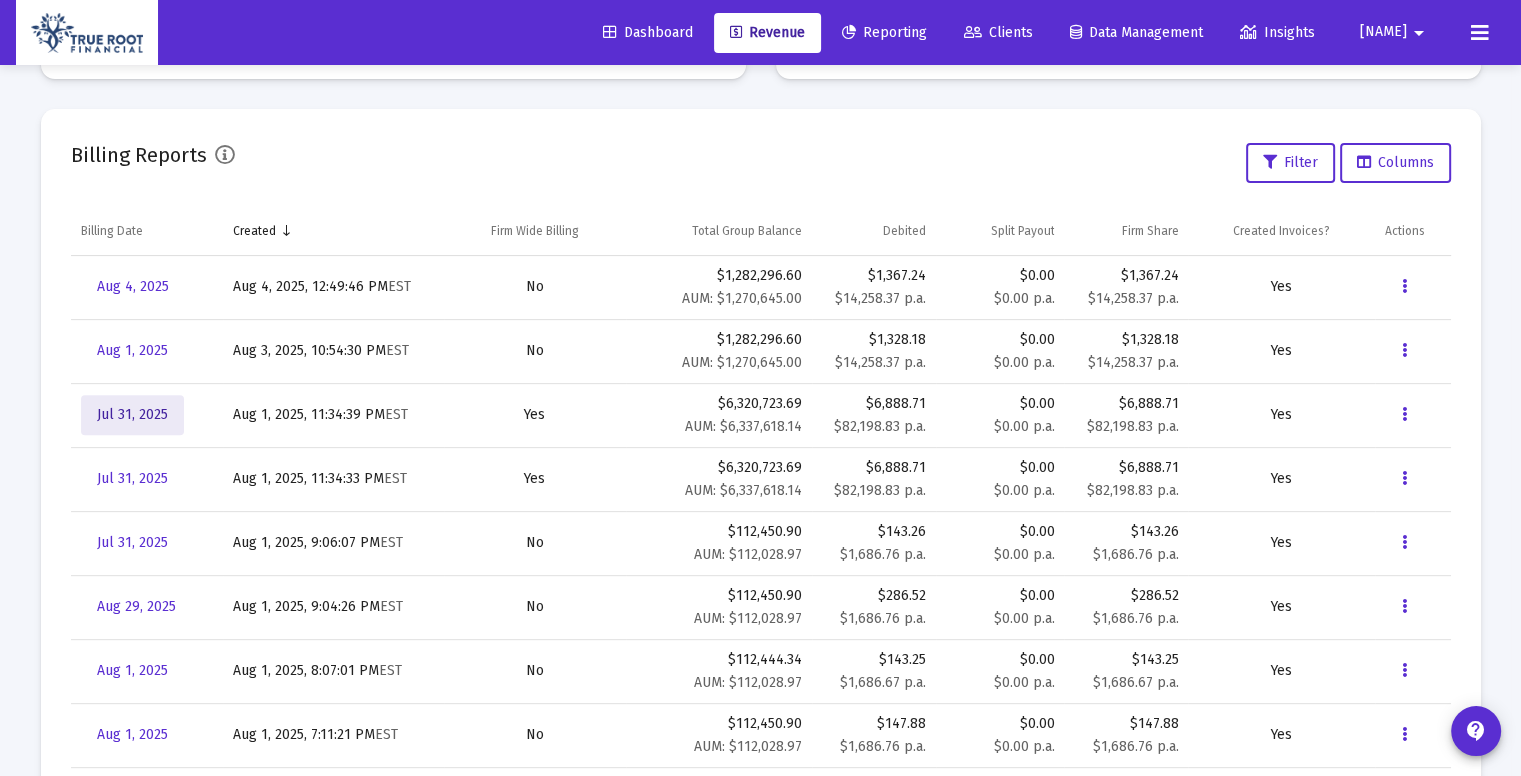 click on "Jul 31, 2025" at bounding box center (132, 414) 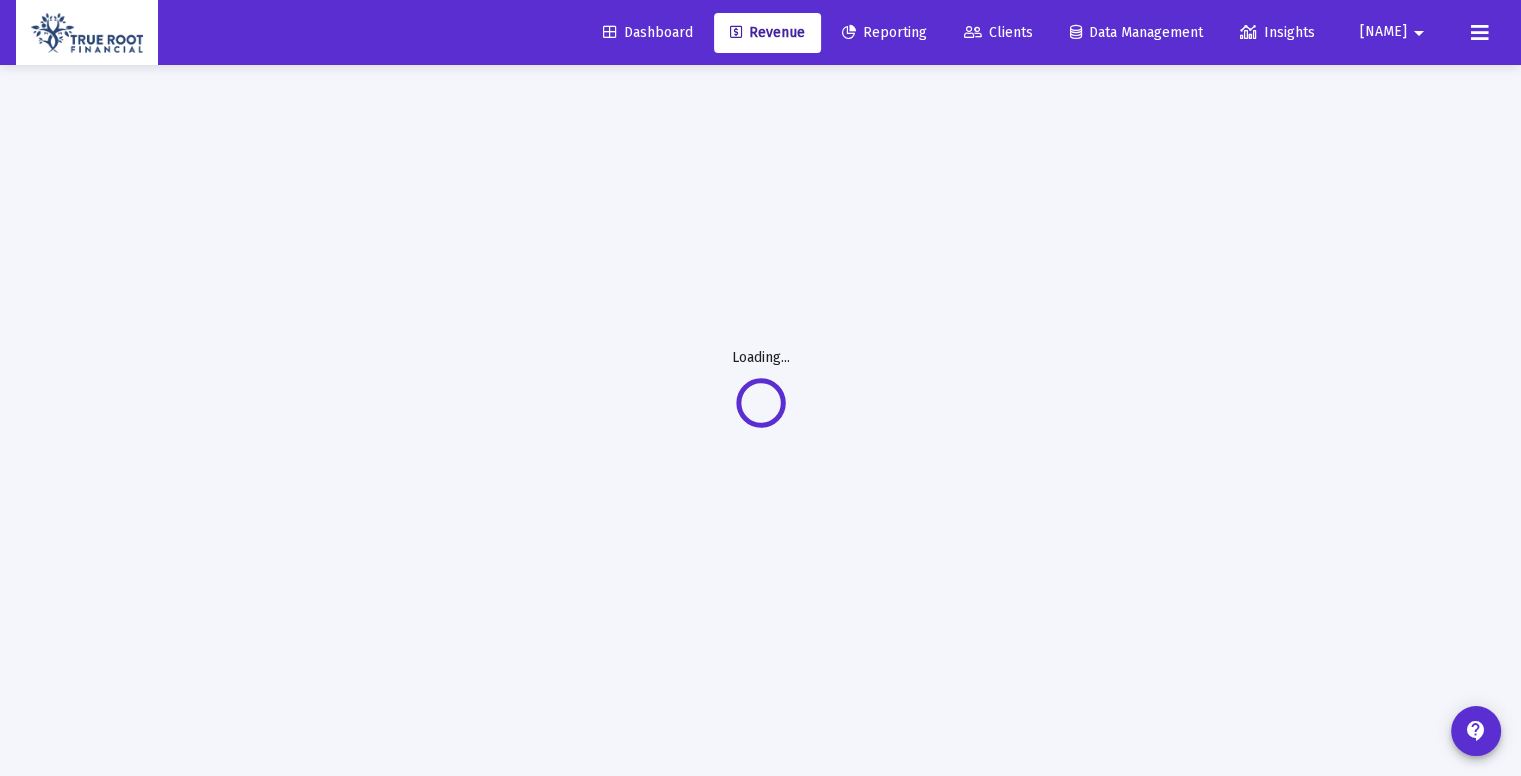 scroll, scrollTop: 64, scrollLeft: 0, axis: vertical 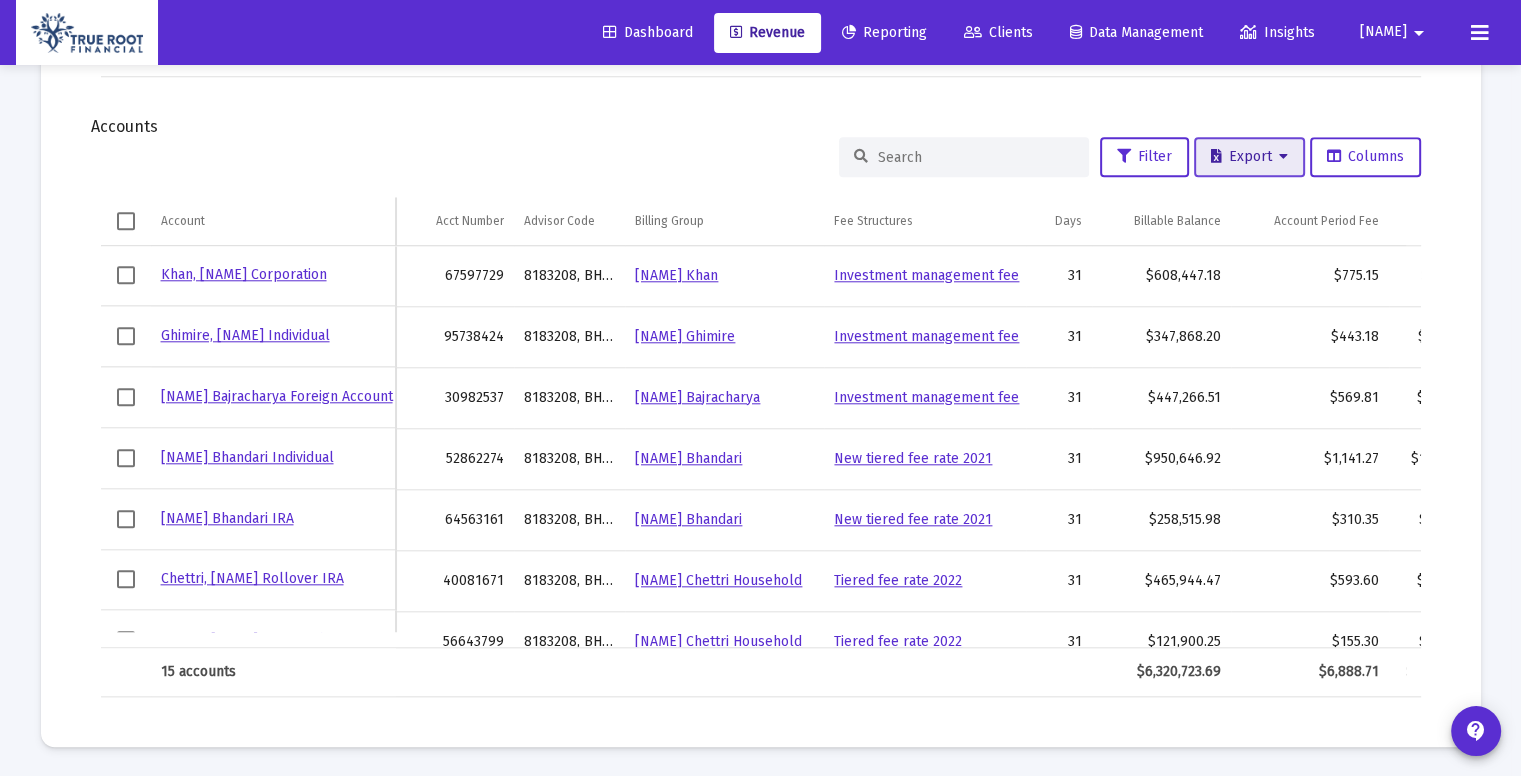 click on "Export" 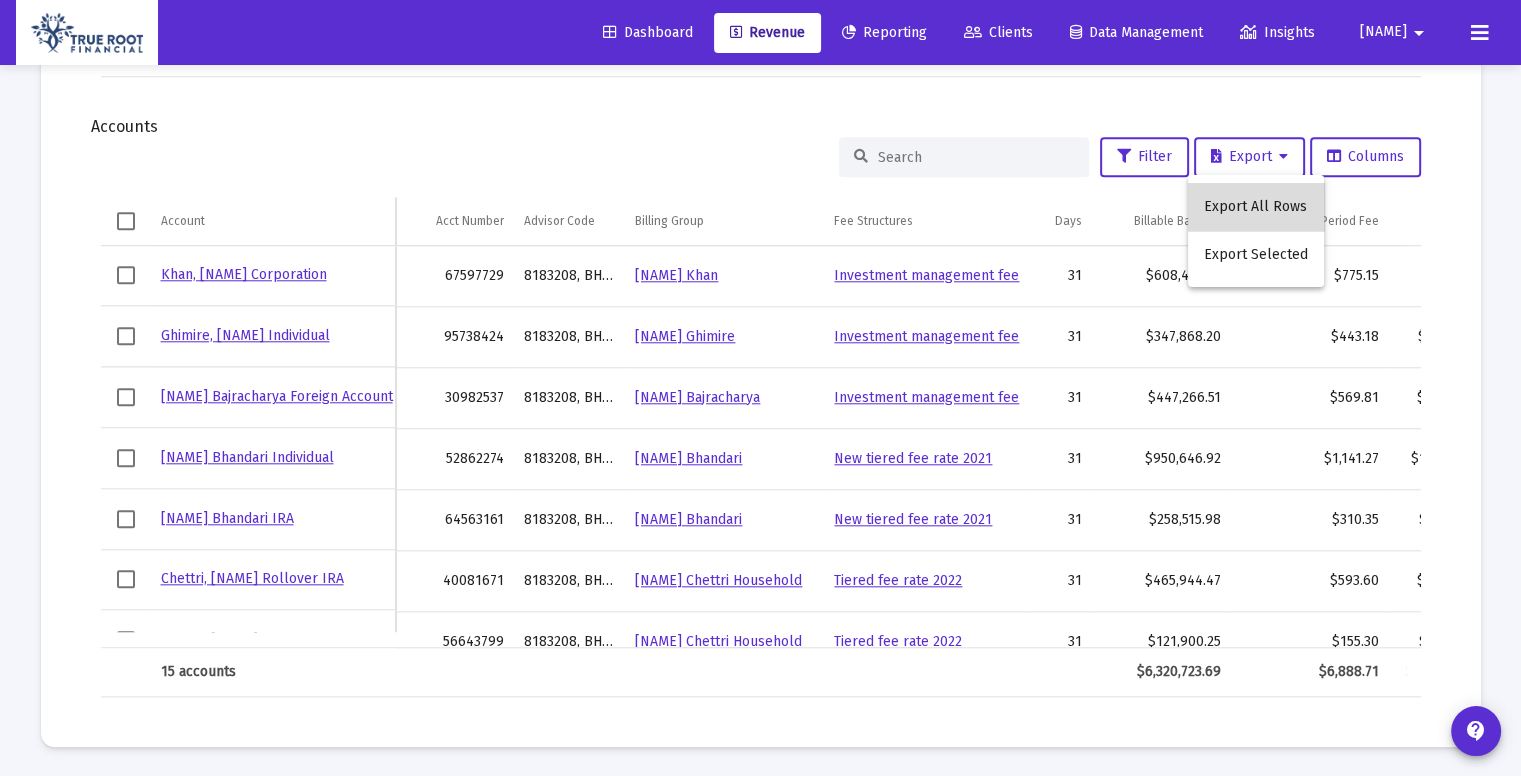click on "Export All Rows" at bounding box center (1256, 207) 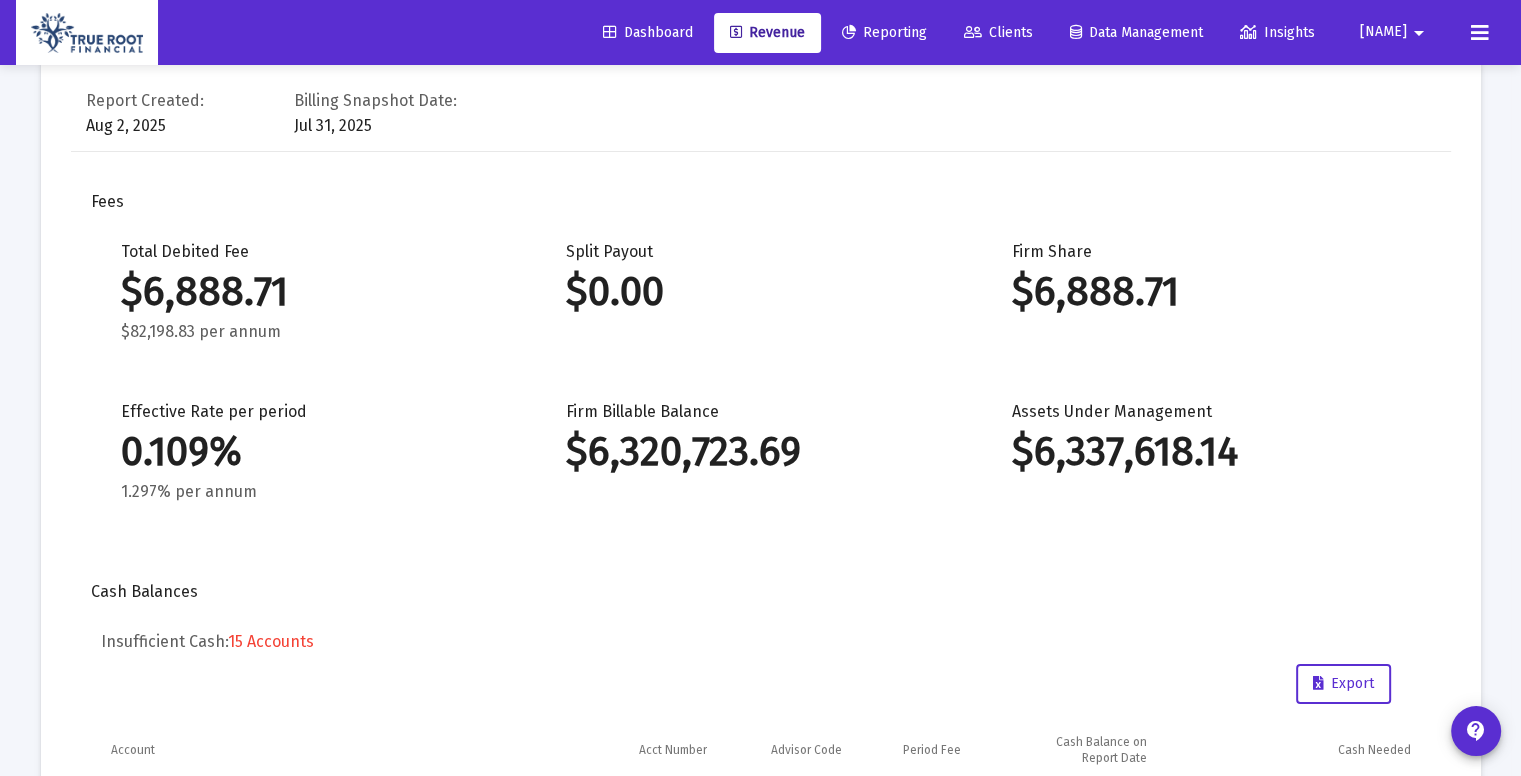 scroll, scrollTop: 0, scrollLeft: 0, axis: both 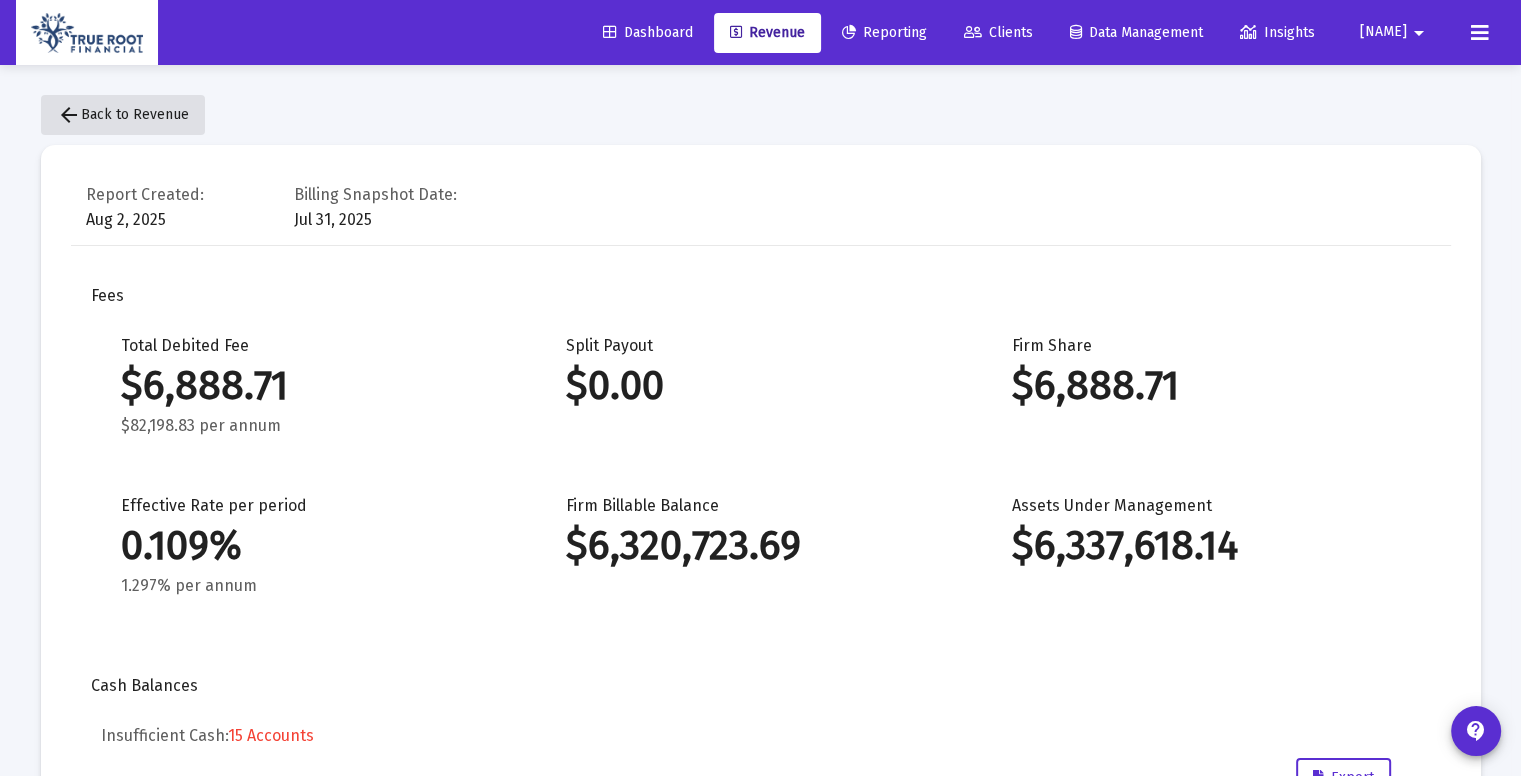 click on "arrow_back" 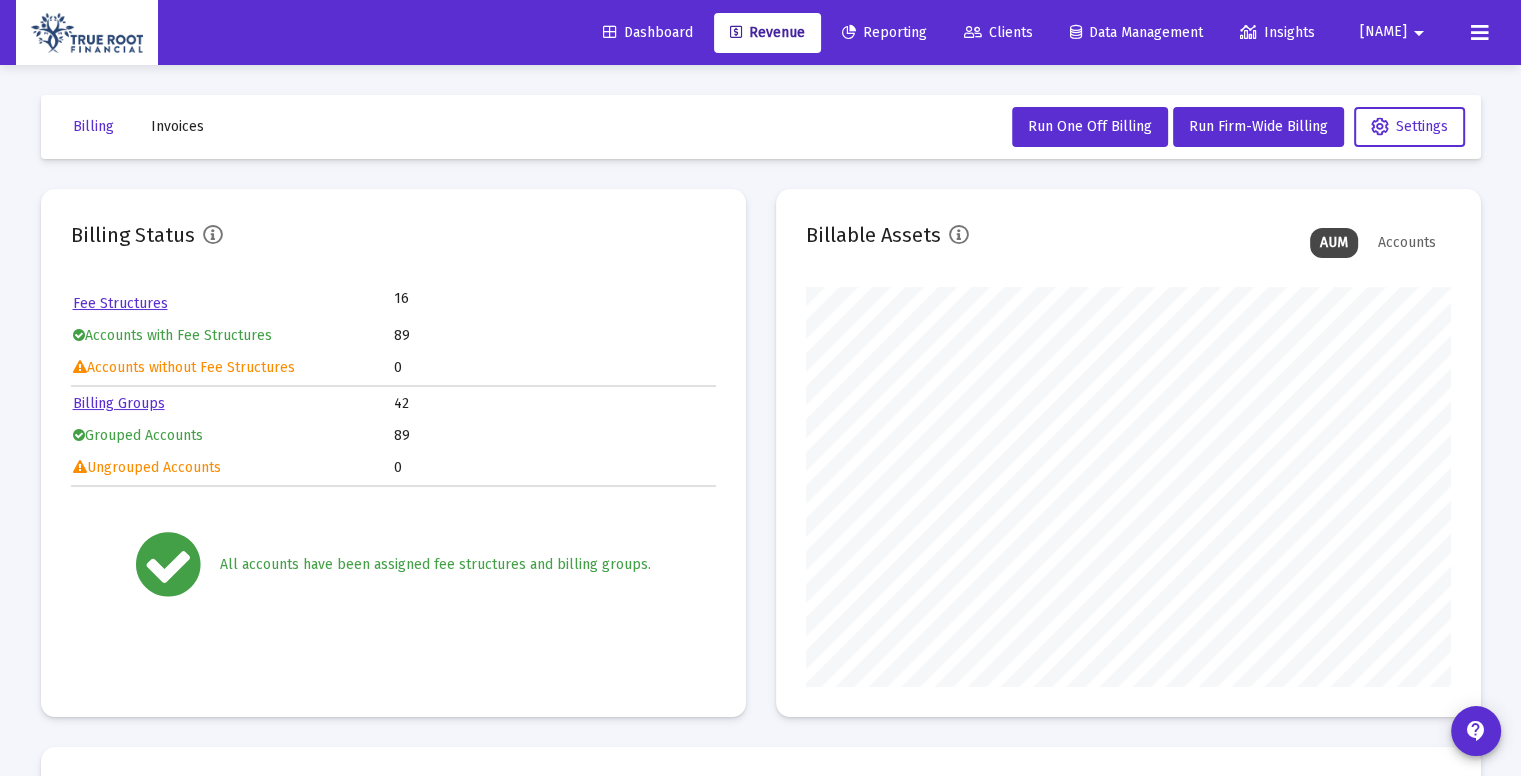 scroll, scrollTop: 999600, scrollLeft: 999355, axis: both 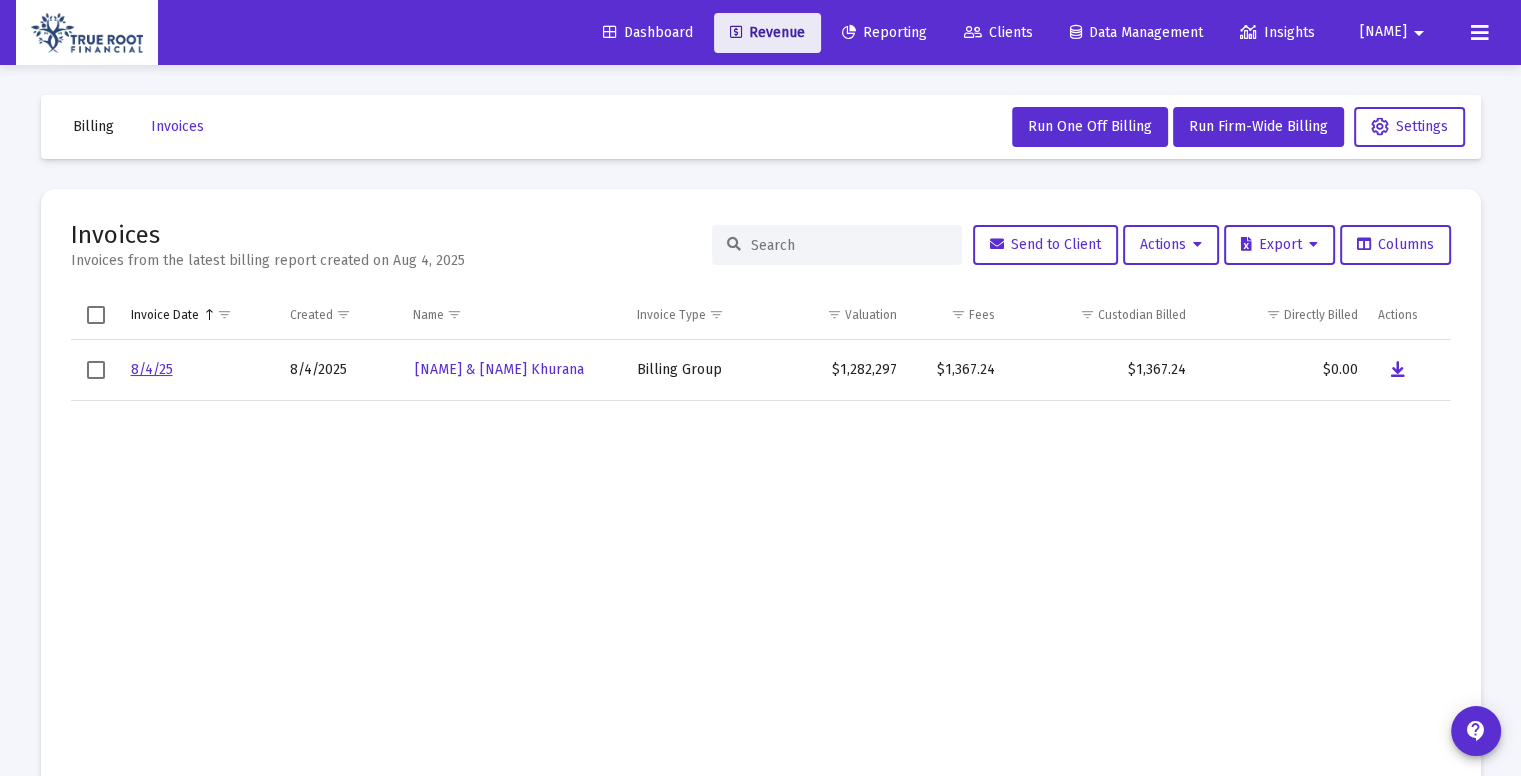 click on "Revenue" 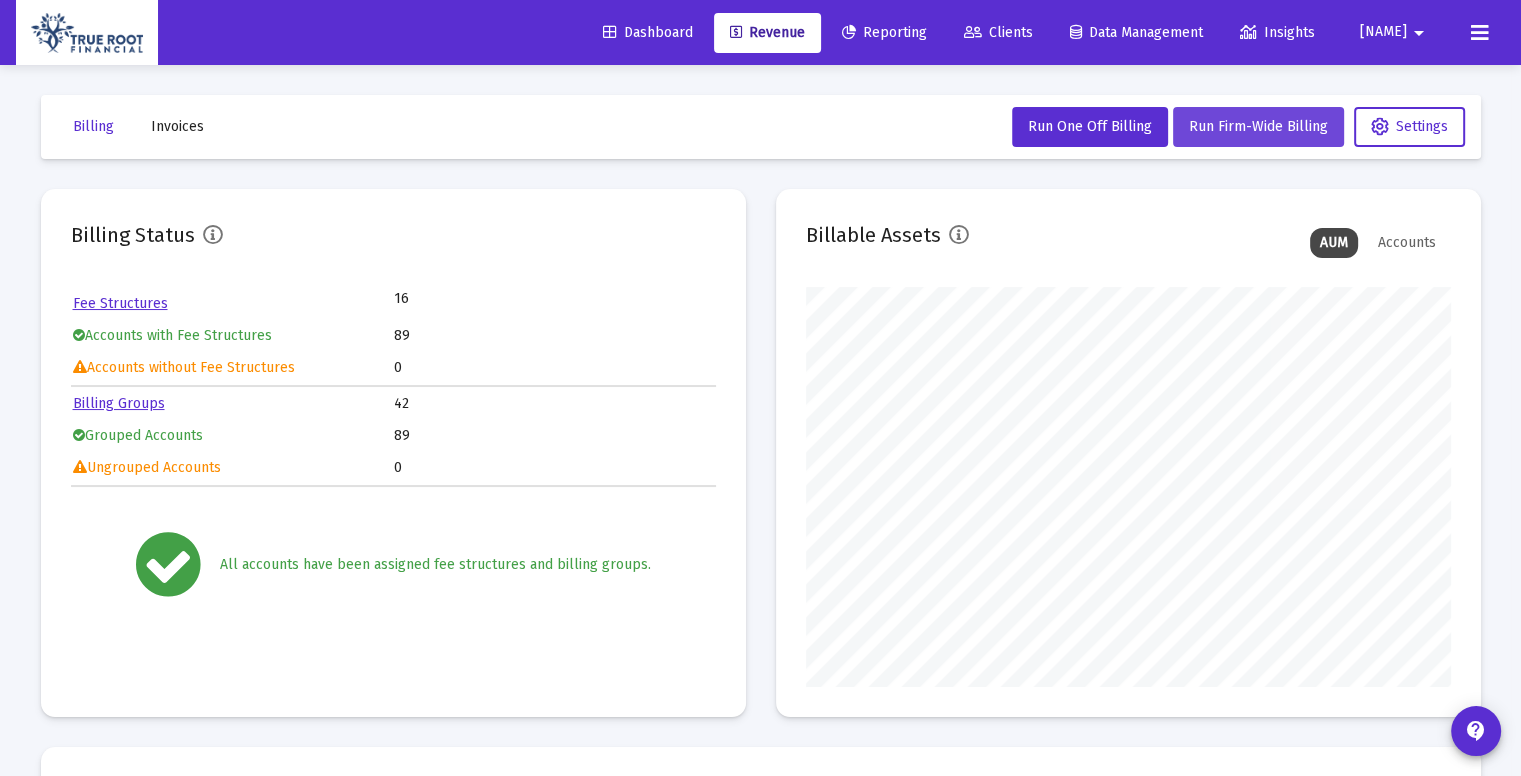scroll, scrollTop: 999600, scrollLeft: 999355, axis: both 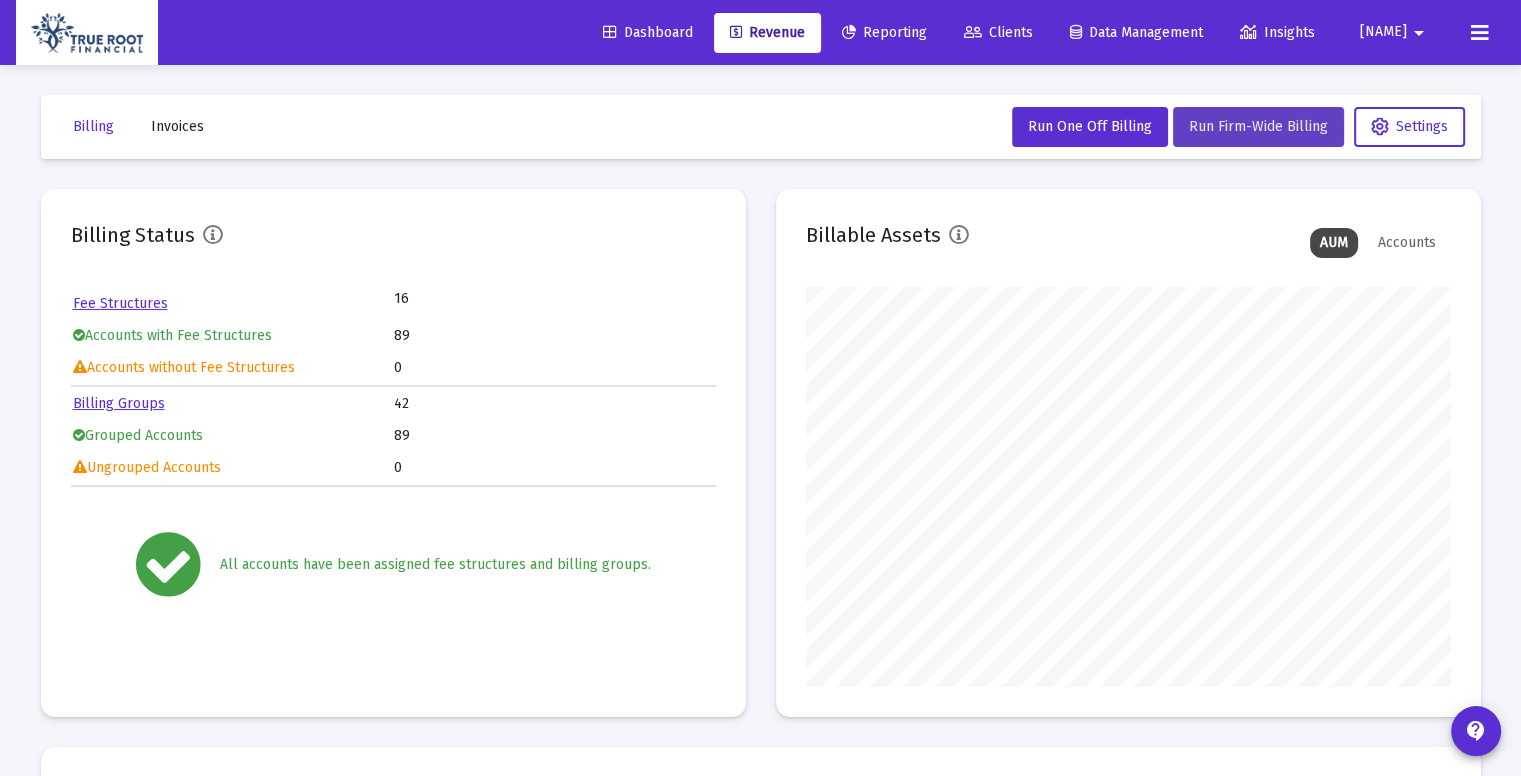 click on "Run Firm-Wide Billing" 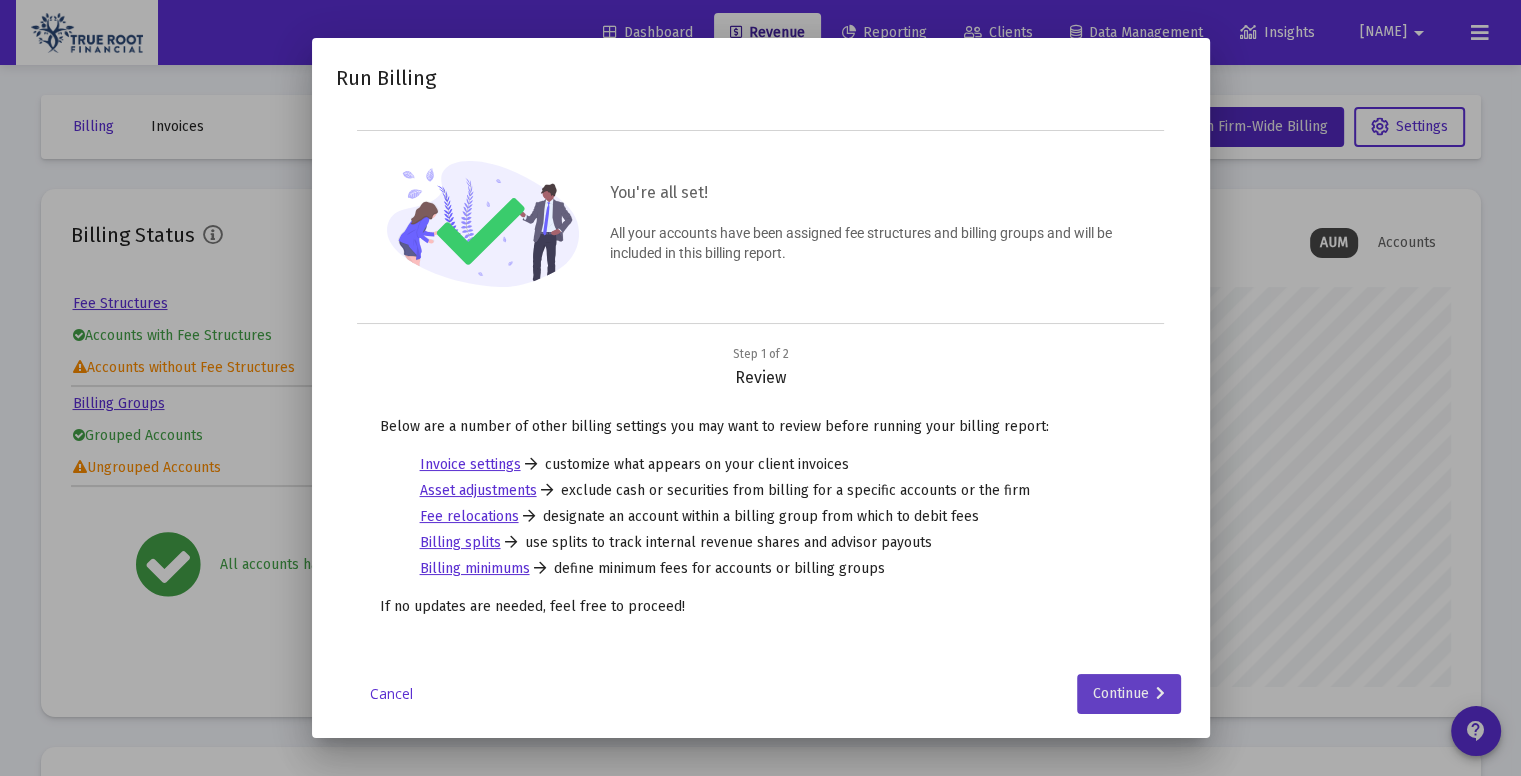 click on "Continue" at bounding box center (1129, 694) 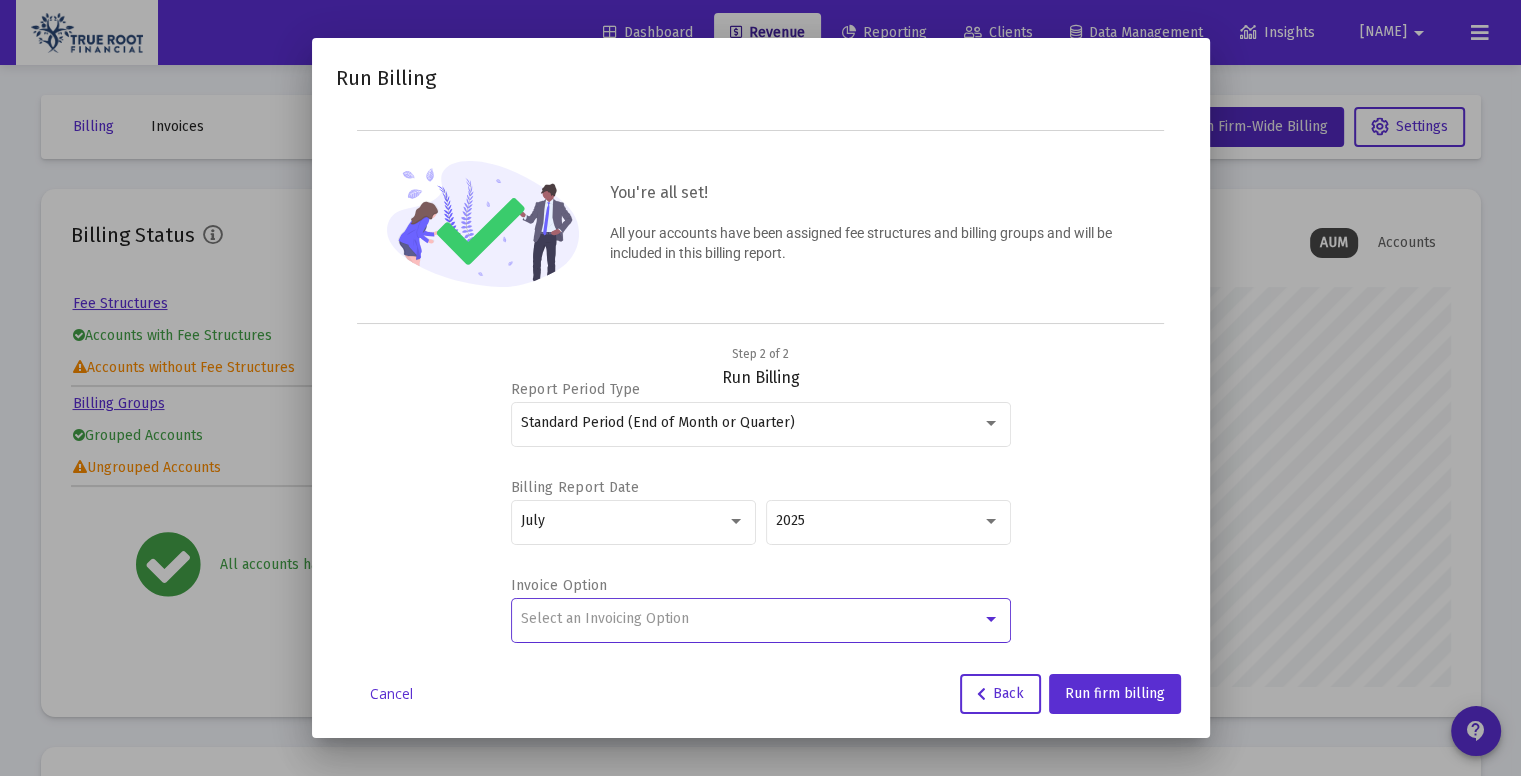 click on "Select an Invoicing Option" at bounding box center [751, 619] 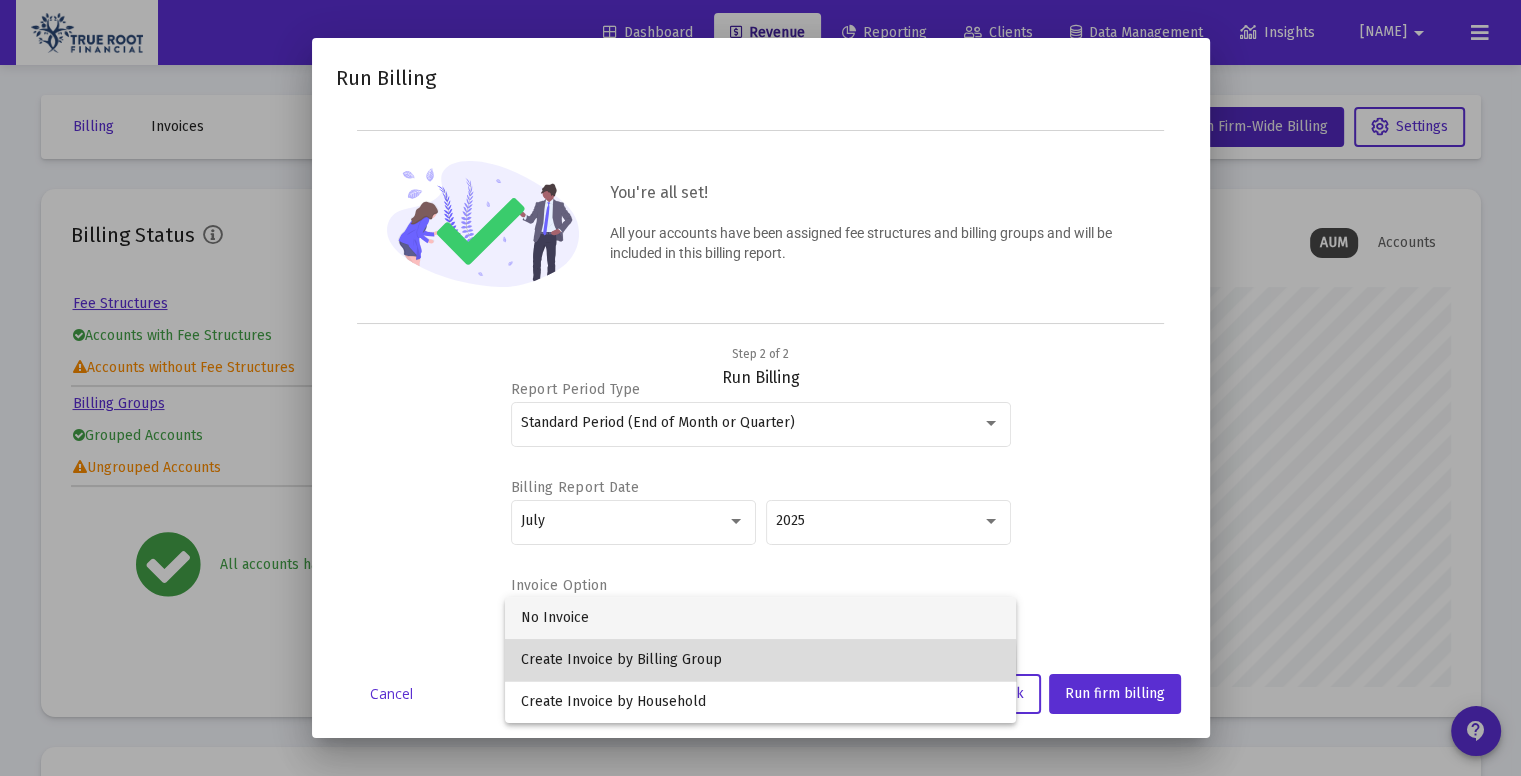 click on "Create Invoice by Billing Group" at bounding box center (760, 660) 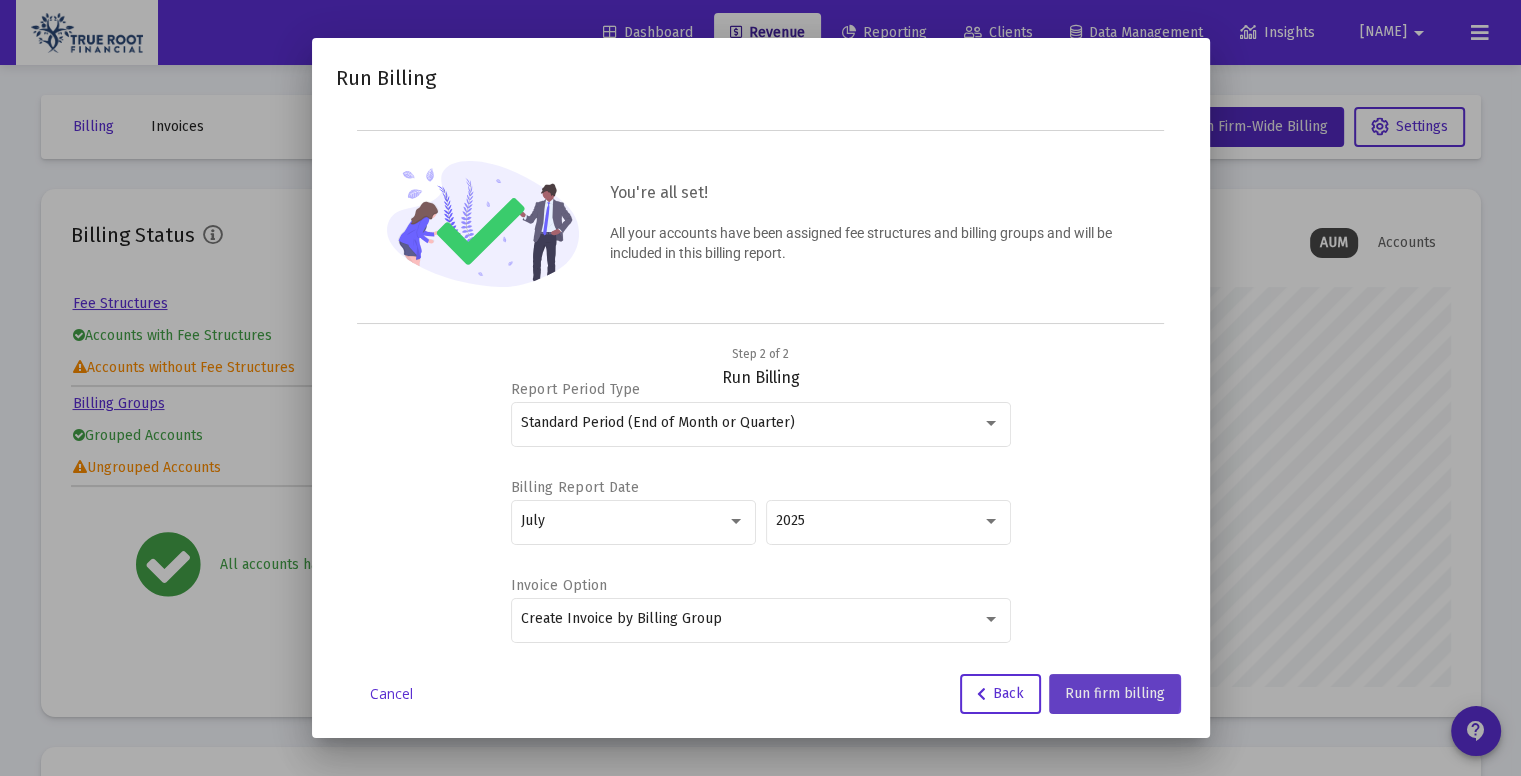 click on "Run firm billing" at bounding box center [1115, 693] 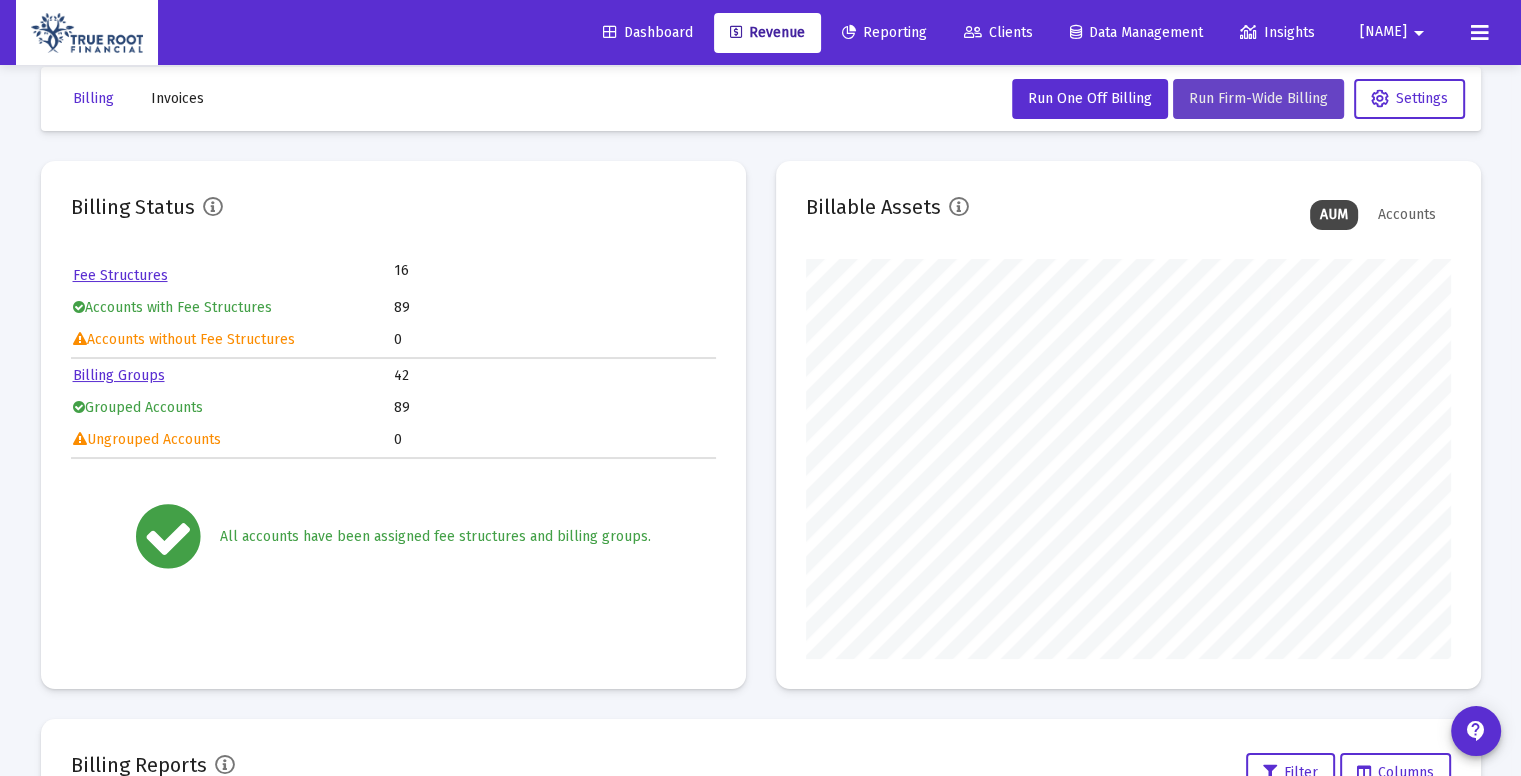 scroll, scrollTop: 0, scrollLeft: 0, axis: both 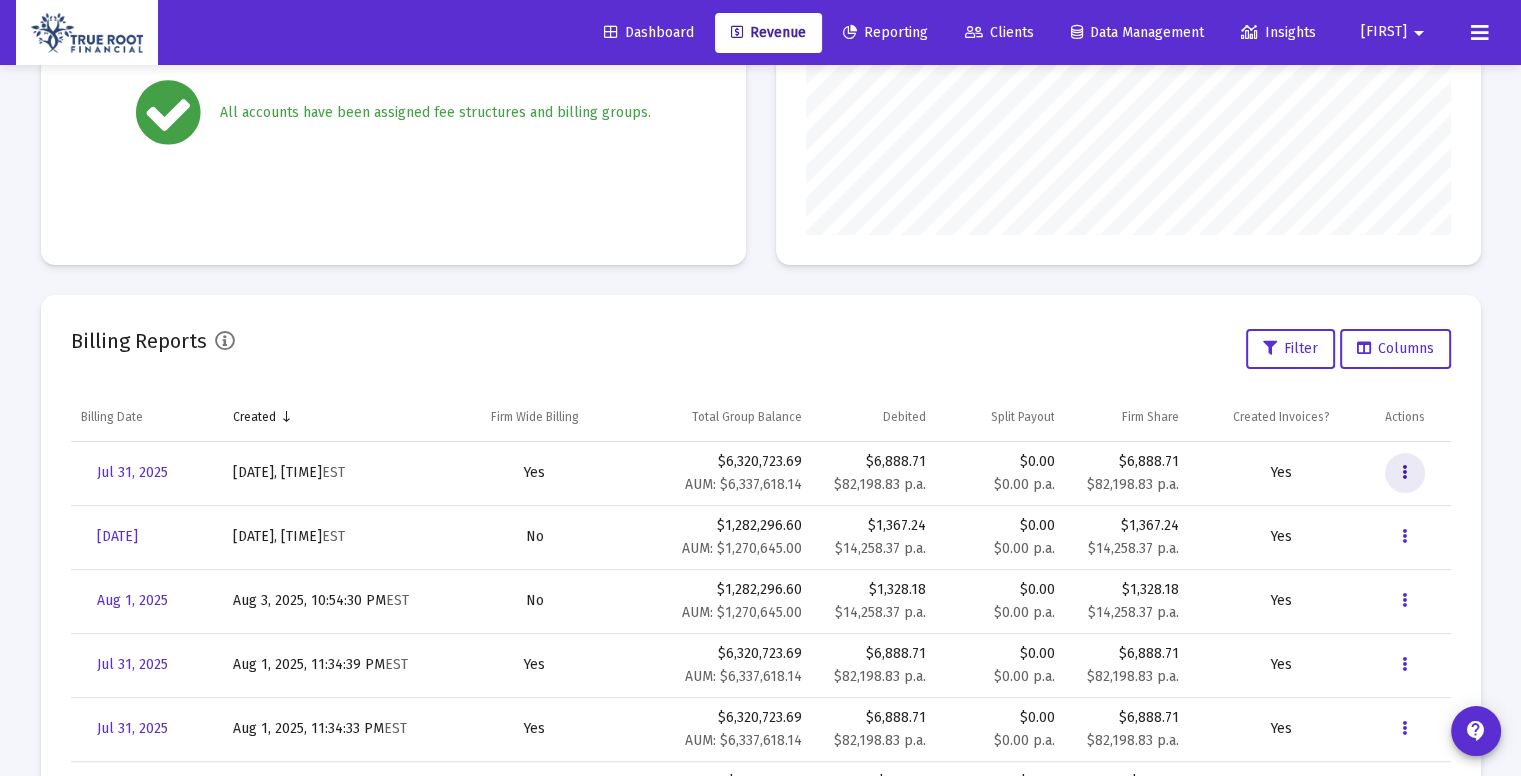 click at bounding box center (1404, 473) 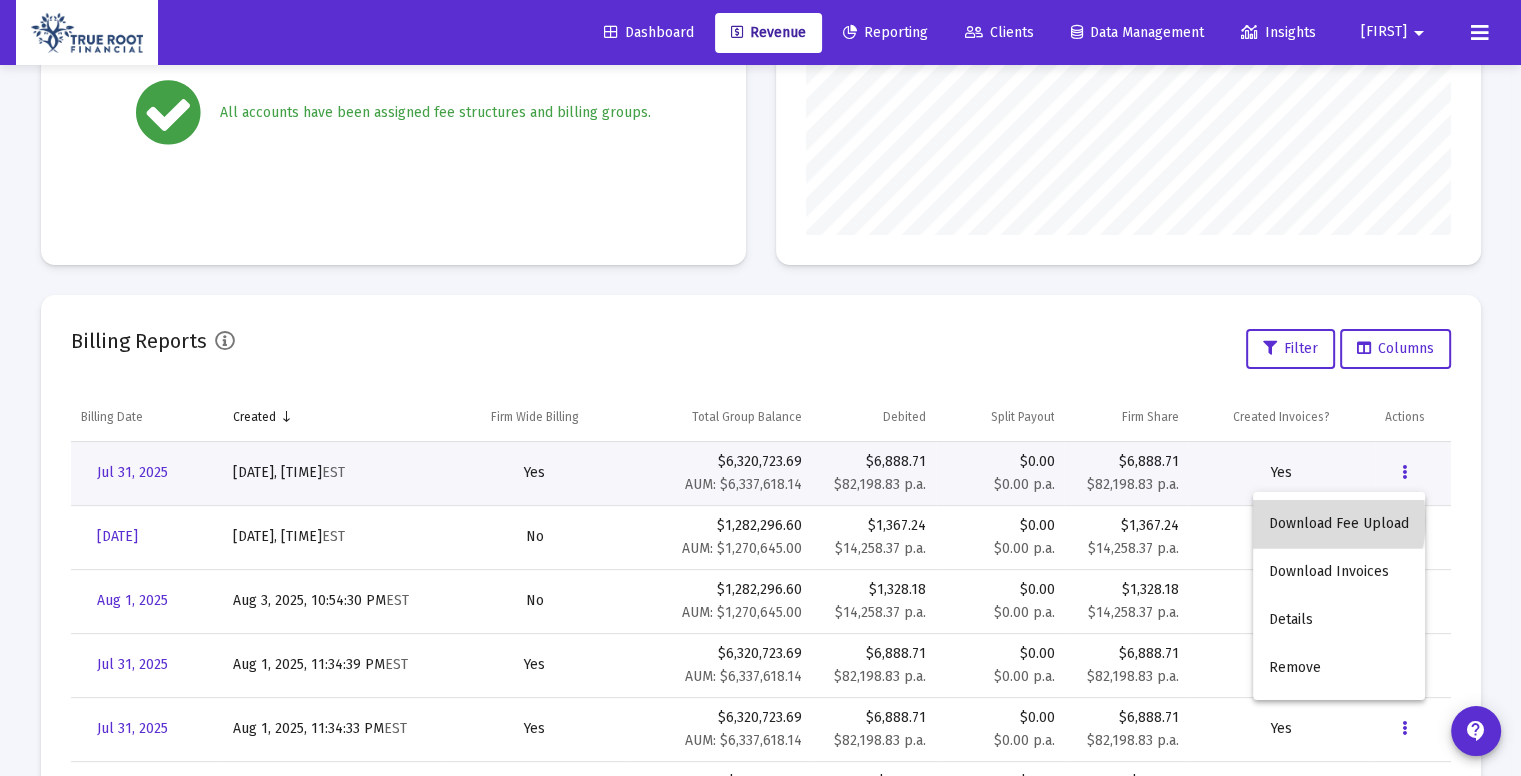 click on "Download Fee Upload" at bounding box center [1339, 524] 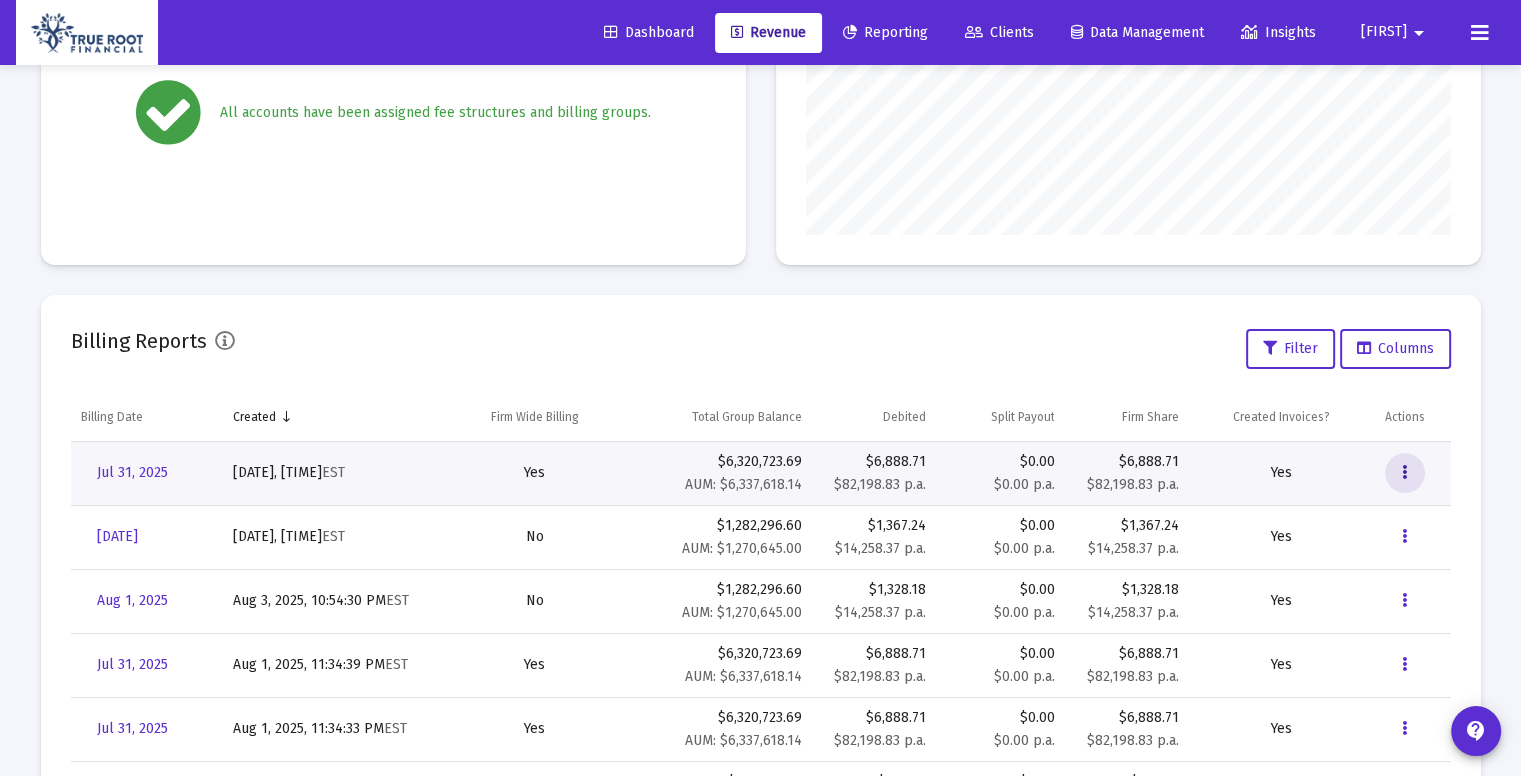 click at bounding box center [1404, 473] 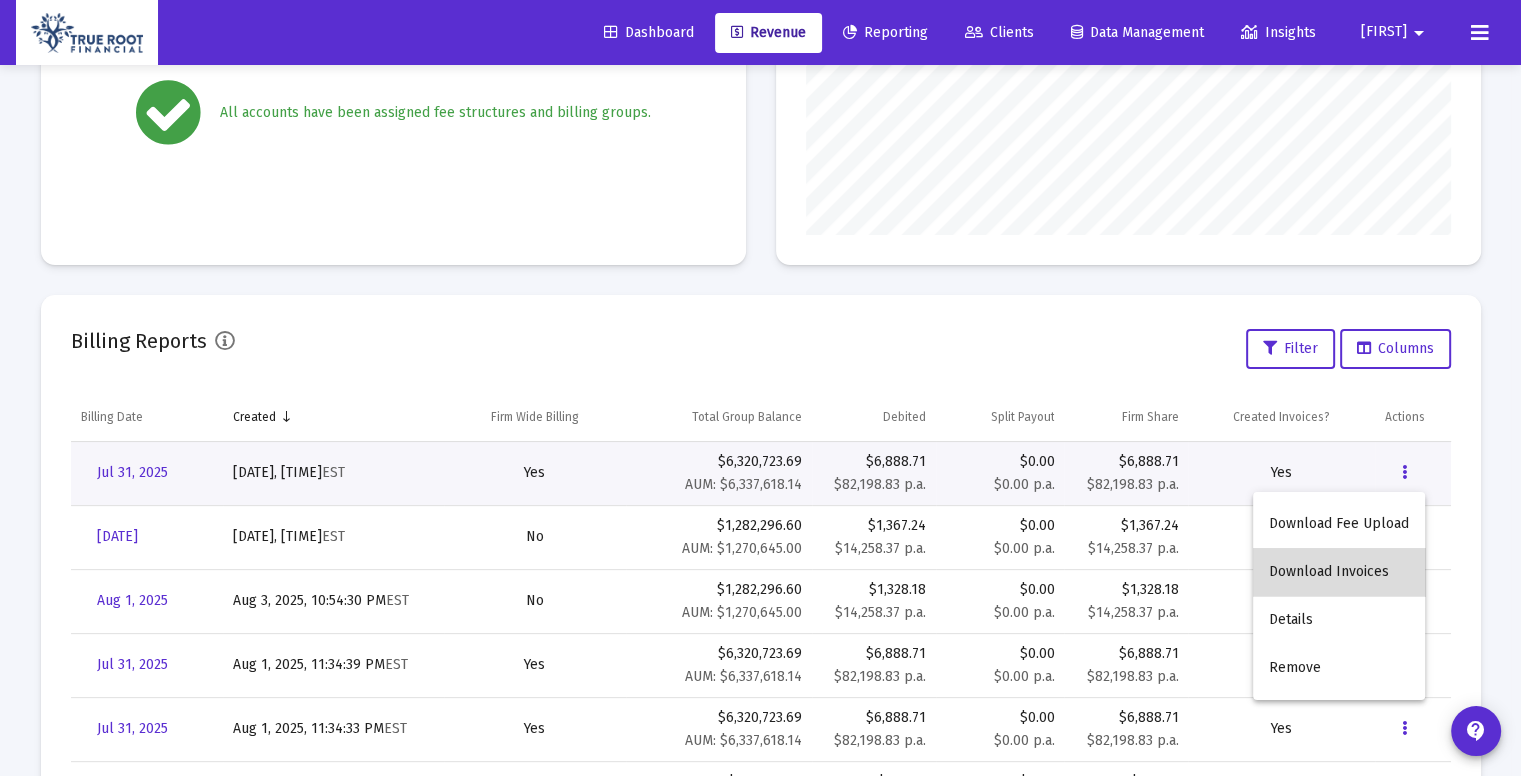 click on "Download Invoices" at bounding box center [1339, 572] 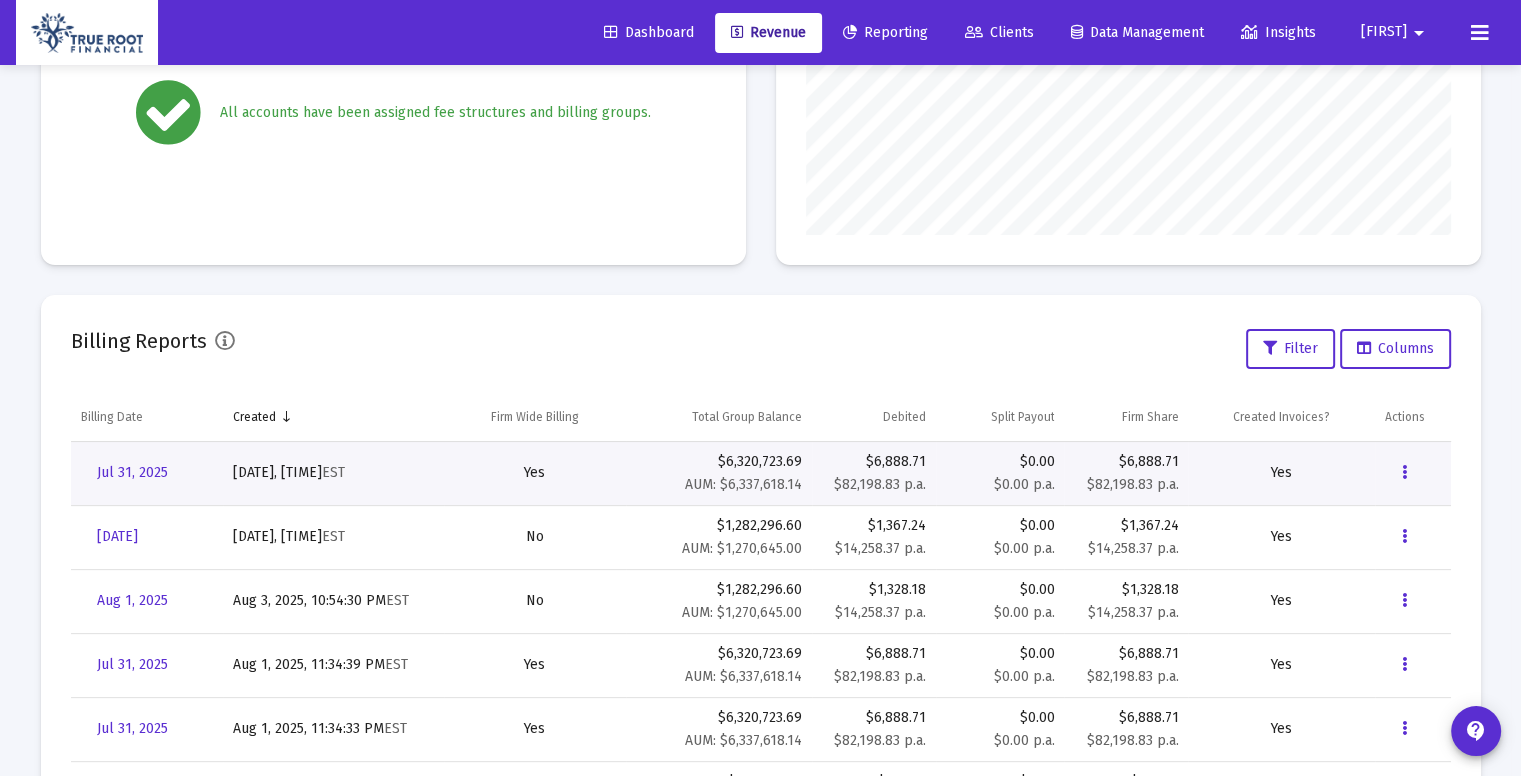 click on "Billing Reports  Filter   Columns  Billing Date Created Firm Wide Billing Total Group Balance Debited Split Payout Firm Share Created Invoices? Actions  Jul 31, 2025   Aug 4, 2025, 6:41:46 PM   EST   Yes   $6,320,723.69   AUM: $6,337,618.14   $6,888.71   $82,198.83 p.a.   $0.00   $0.00 p.a.   $6,888.71   $82,198.83 p.a.   Yes   Aug 4, 2025   Aug 4, 2025, 12:49:46 PM   EST   No   $1,282,296.60   AUM: $1,270,645.00   $1,367.24   $14,258.37 p.a.   $0.00   $0.00 p.a.   $1,367.24   $14,258.37 p.a.   Yes   Jul 31, 2025   Aug 1, 2025, 11:34:39 PM   EST   No   $1,282,296.60   AUM: $1,270,645.00   $1,328.18   $14,258.37 p.a.   $0.00   $0.00 p.a.   $1,328.18   $14,258.37 p.a.   Yes   Jul 31, 2025   Aug 1, 2025, 11:34:33 PM   EST   Yes   $6,320,723.69   AUM: $6,337,618.14   $6,888.71   $82,198.83 p.a.   $0.00   $0.00 p.a.   $6,888.71   Yes   EST" 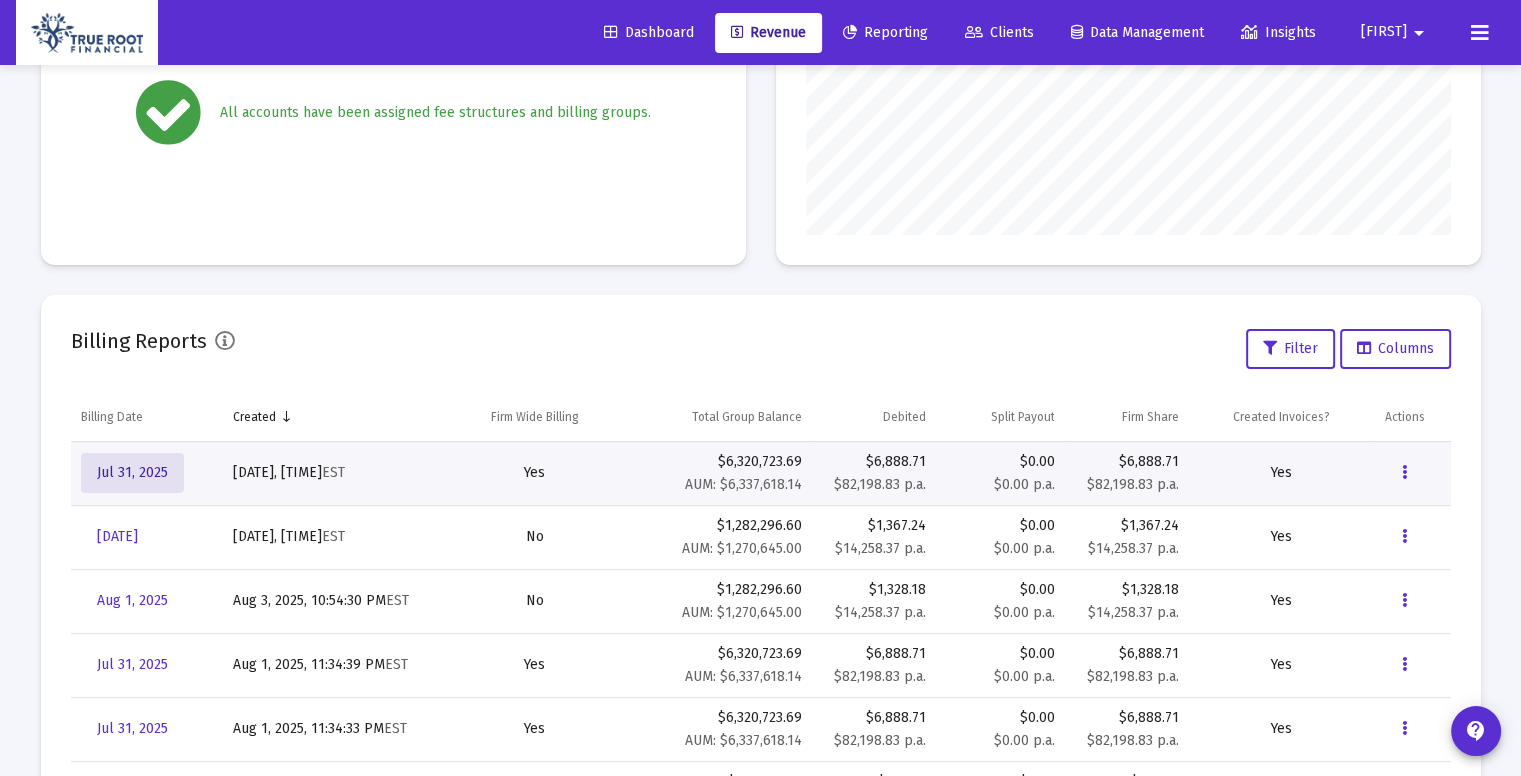 click on "Jul 31, 2025" at bounding box center [132, 472] 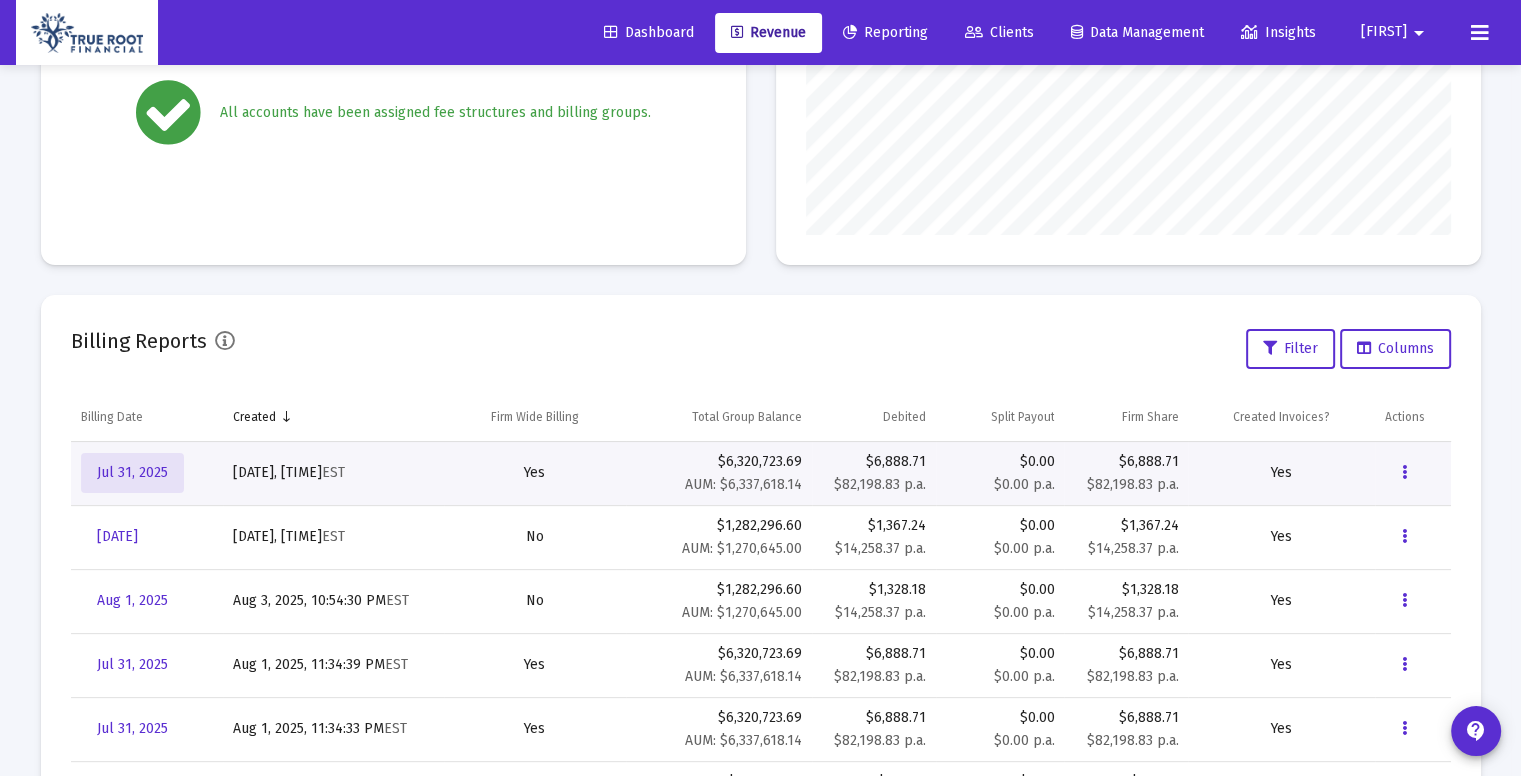 scroll, scrollTop: 64, scrollLeft: 0, axis: vertical 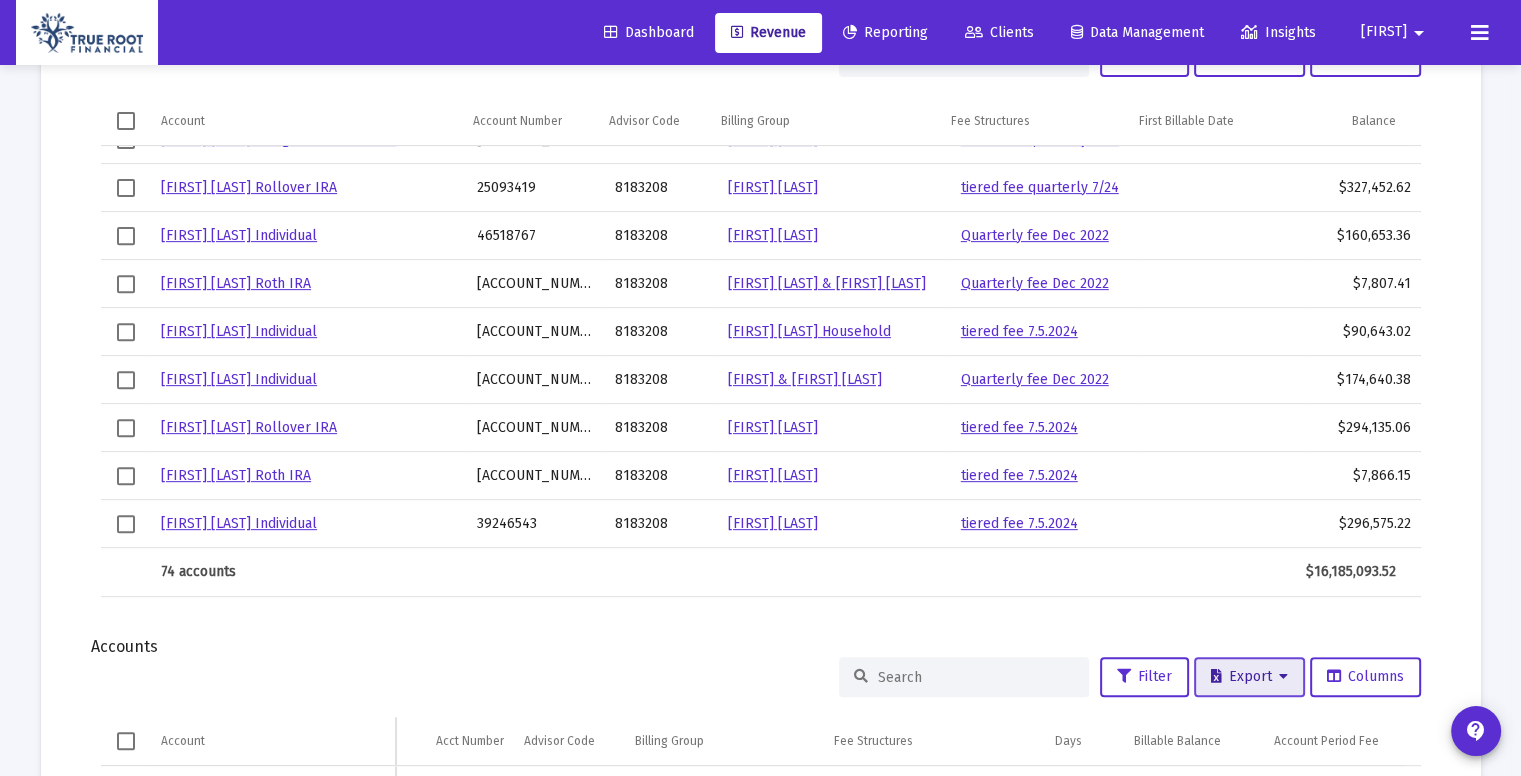 click on "Export" 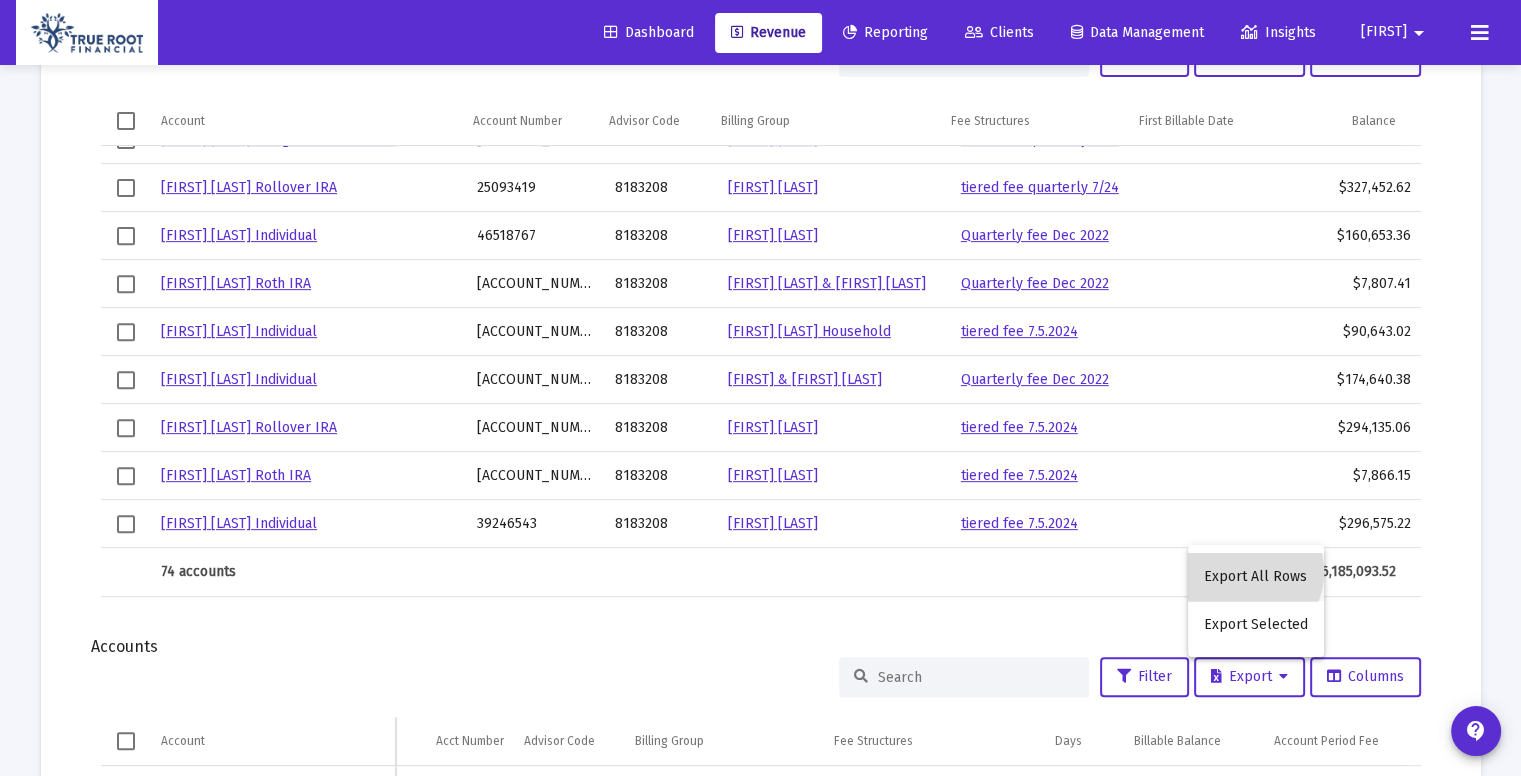 click on "Export All Rows" at bounding box center (1256, 577) 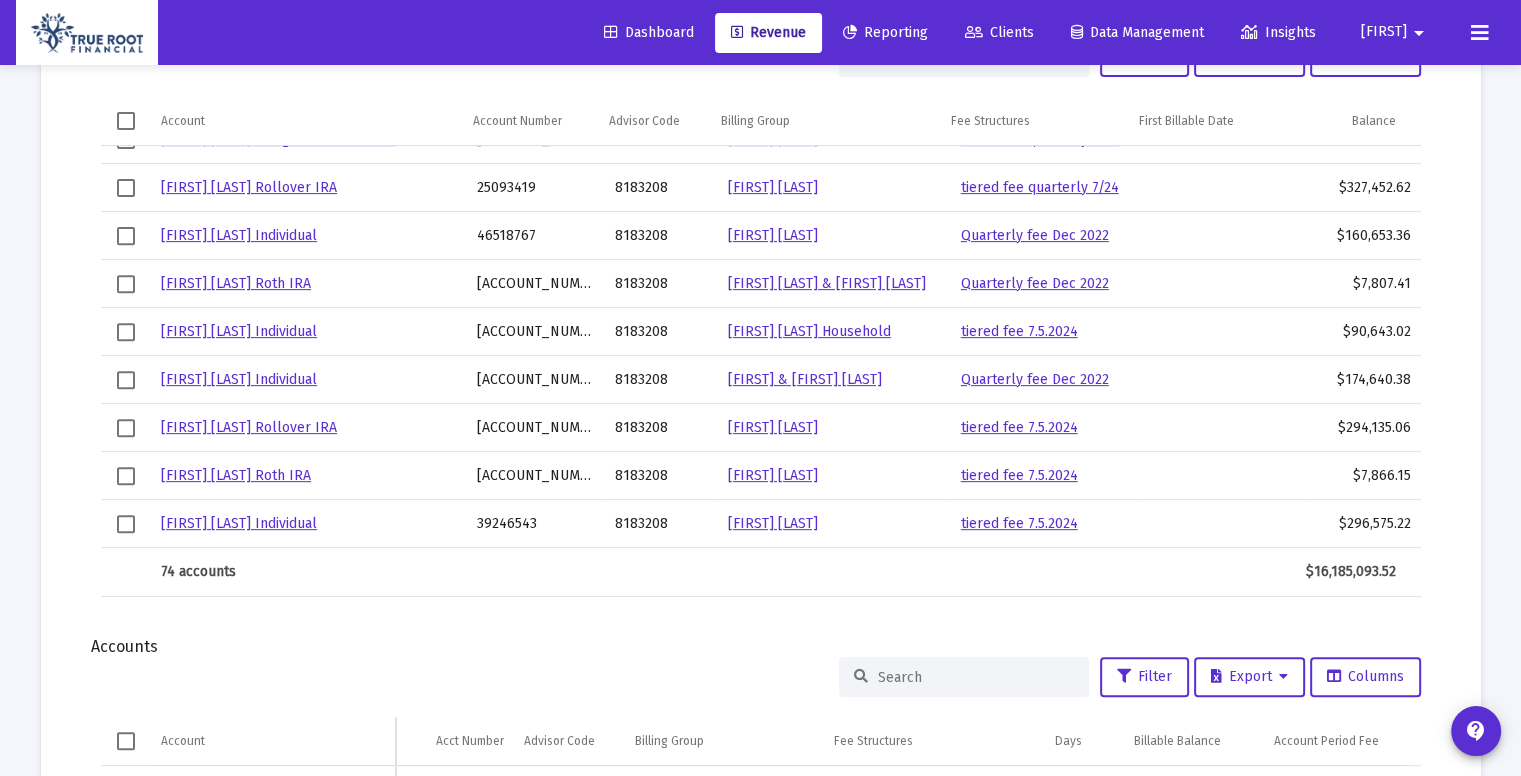 click on "arrow_back  Back to Revenue Report Created:  [DATE]  Billing Snapshot Date:  [DATE]   Fees   Total Debited Fee  $6,888.71 $82,198.83 per annum  Split Payout  $0.00  Firm Share  $6,888.71  Effective Rate per period  0.109% 1.297% per annum  Firm Billable Balance  $6,320,723.69  Assets Under Management  $6,337,618.14  Excluded Accounts   Filter   Export   Columns  Account Account Number Advisor Code Billing Group Fee Structures First Billable Date Balance  [FIRST] [LAST] Designated Bene Plan  72988244 8183208  [FIRST] [LAST]   tiered fee quarterly 7/24     $272,968.35   [FIRST] [LAST] Rollover IRA  25093419 8183208  [FIRST] [LAST]   tiered fee quarterly 7/24     $327,452.62   [FIRST] [LAST] Individual  46518767 8183208  [FIRST] [LAST]   Quarterly fee Dec 2022     $160,653.36   [FIRST] [LAST] Roth IRA  98940053 8183208  [FIRST] [LAST] & [FIRST] [LAST]   Quarterly fee Dec 2022     $7,807.41   [FIRST] [LAST] Individual  54893437 8183208  [FIRST] [LAST] Household   tiered fee 7.5.2024" 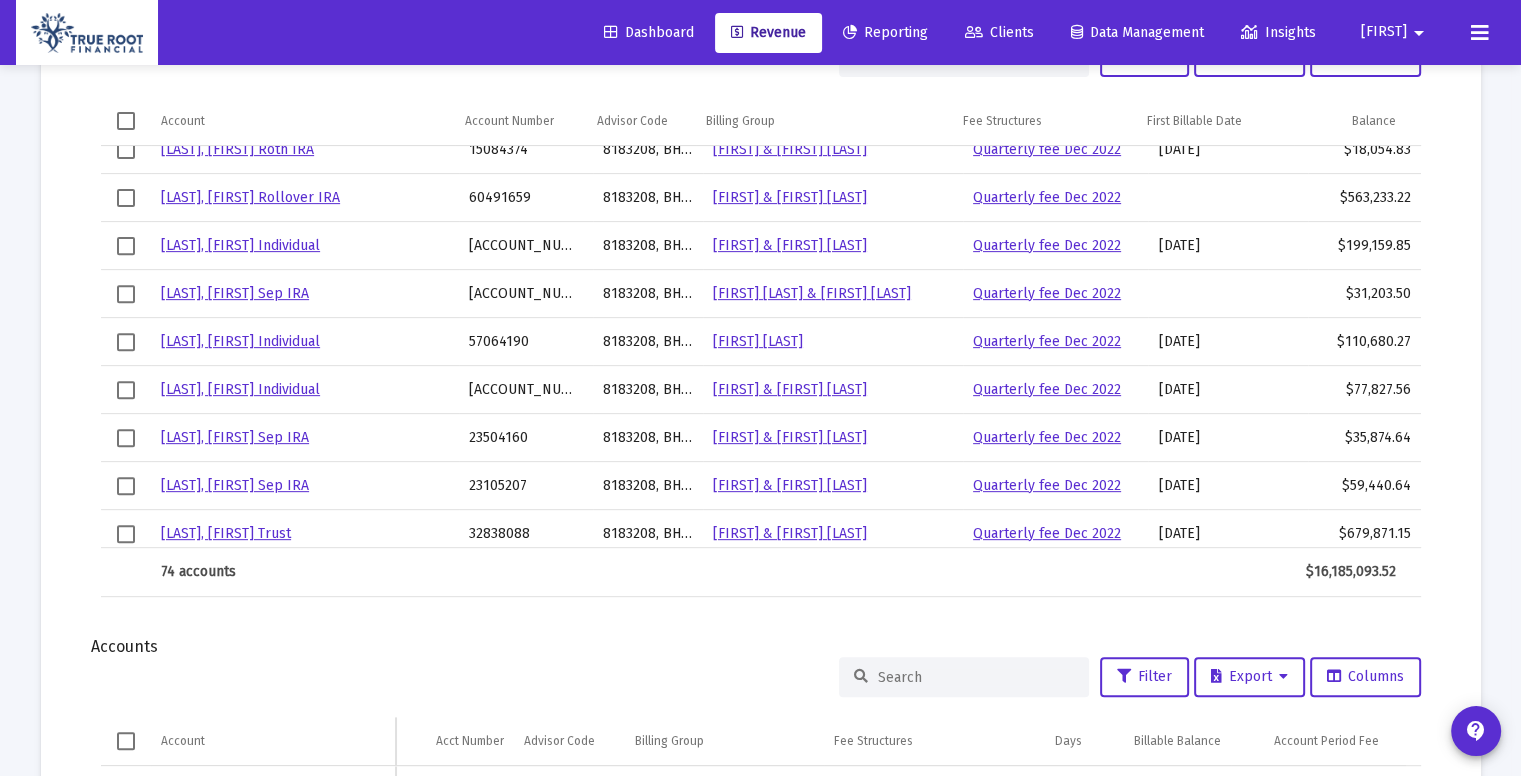 scroll, scrollTop: 870, scrollLeft: 0, axis: vertical 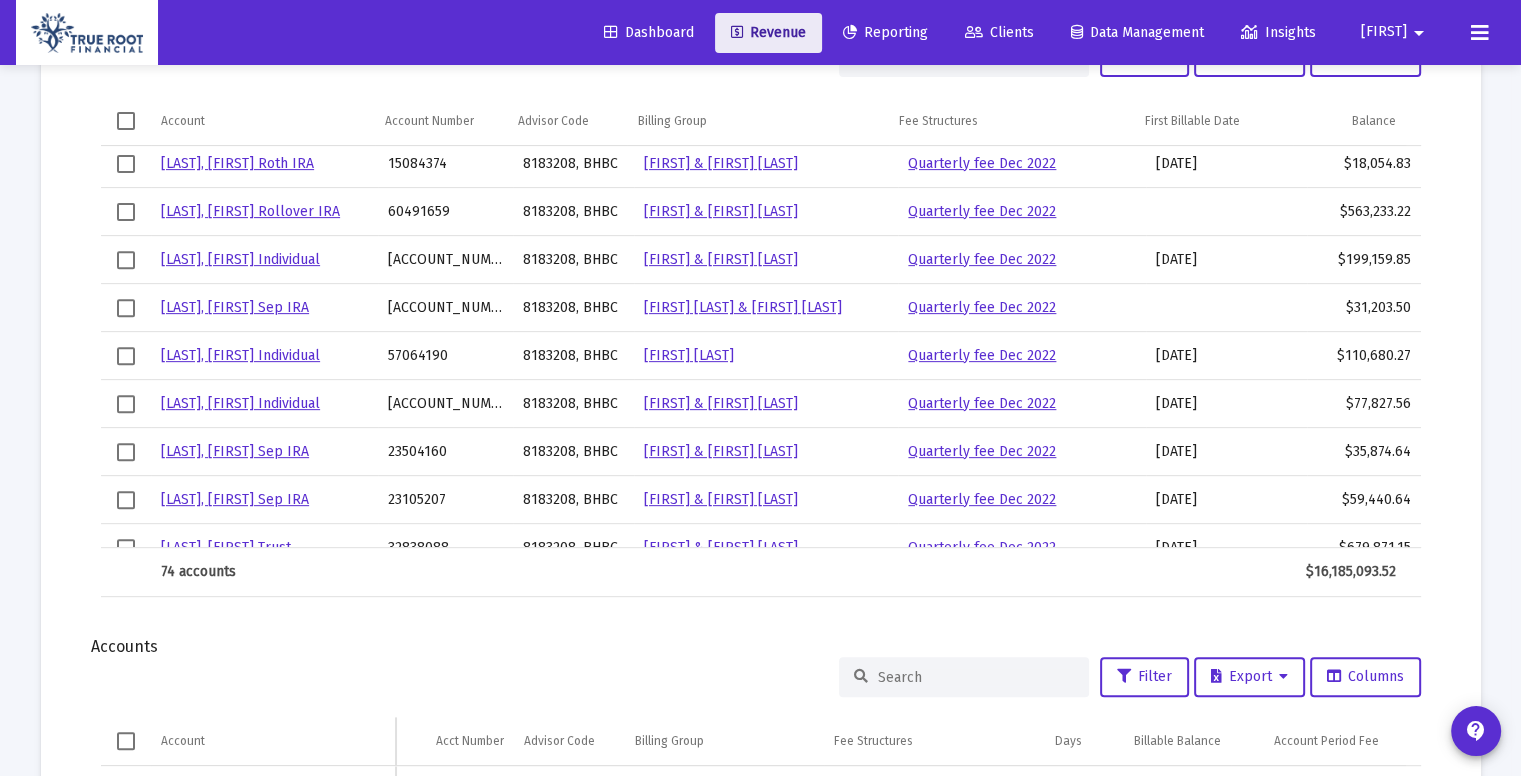 click on "Revenue" 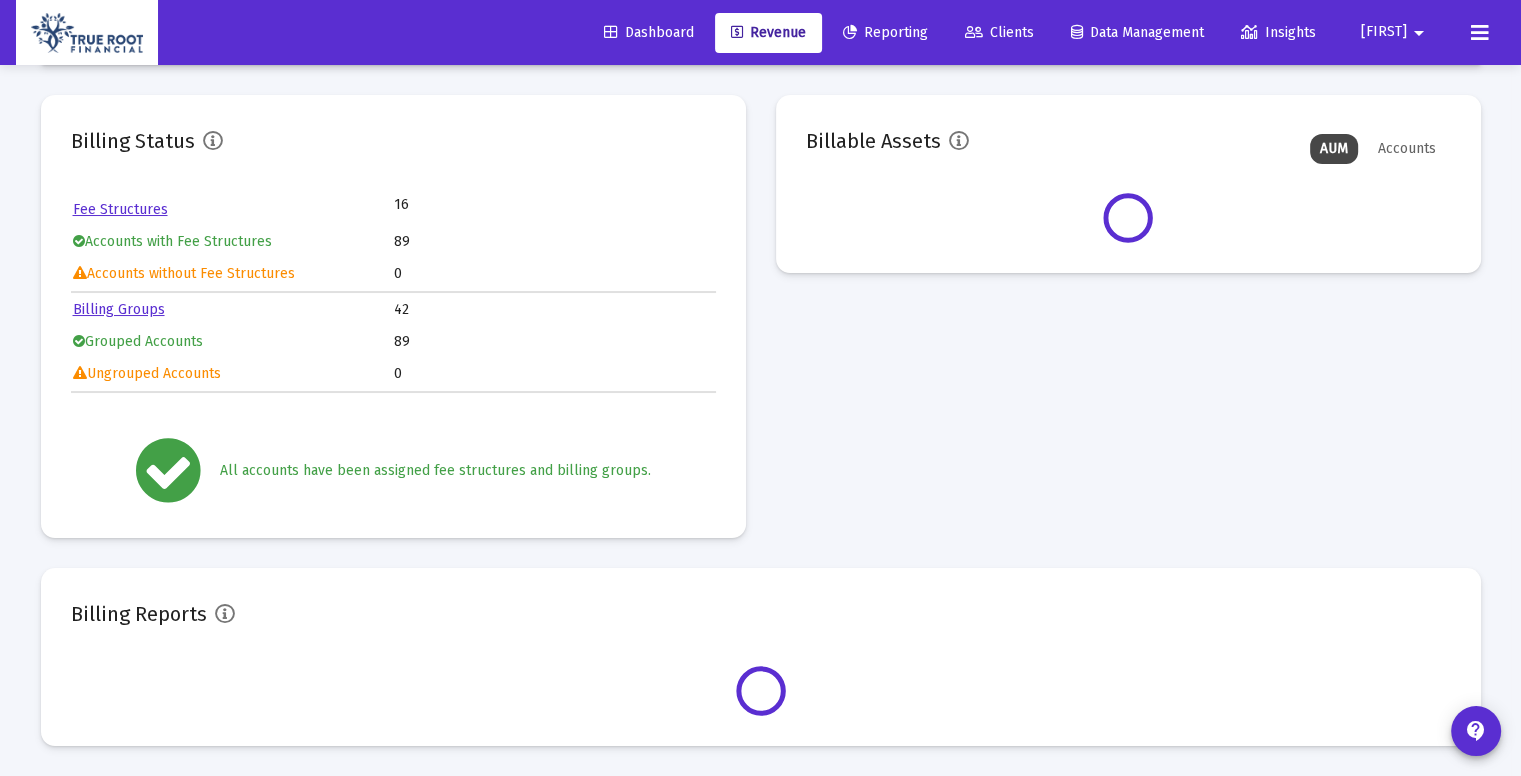 scroll, scrollTop: 90, scrollLeft: 0, axis: vertical 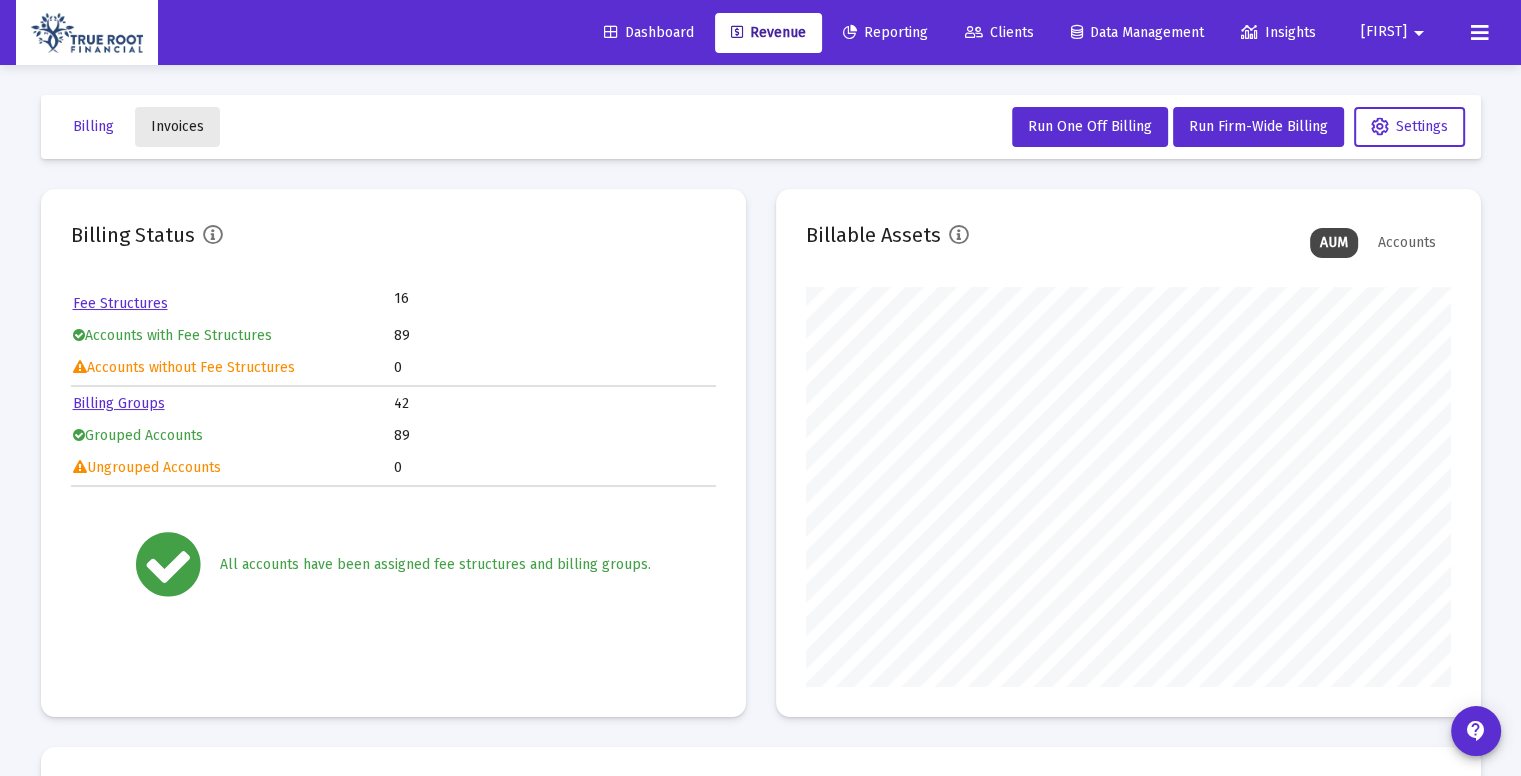 click on "Invoices" 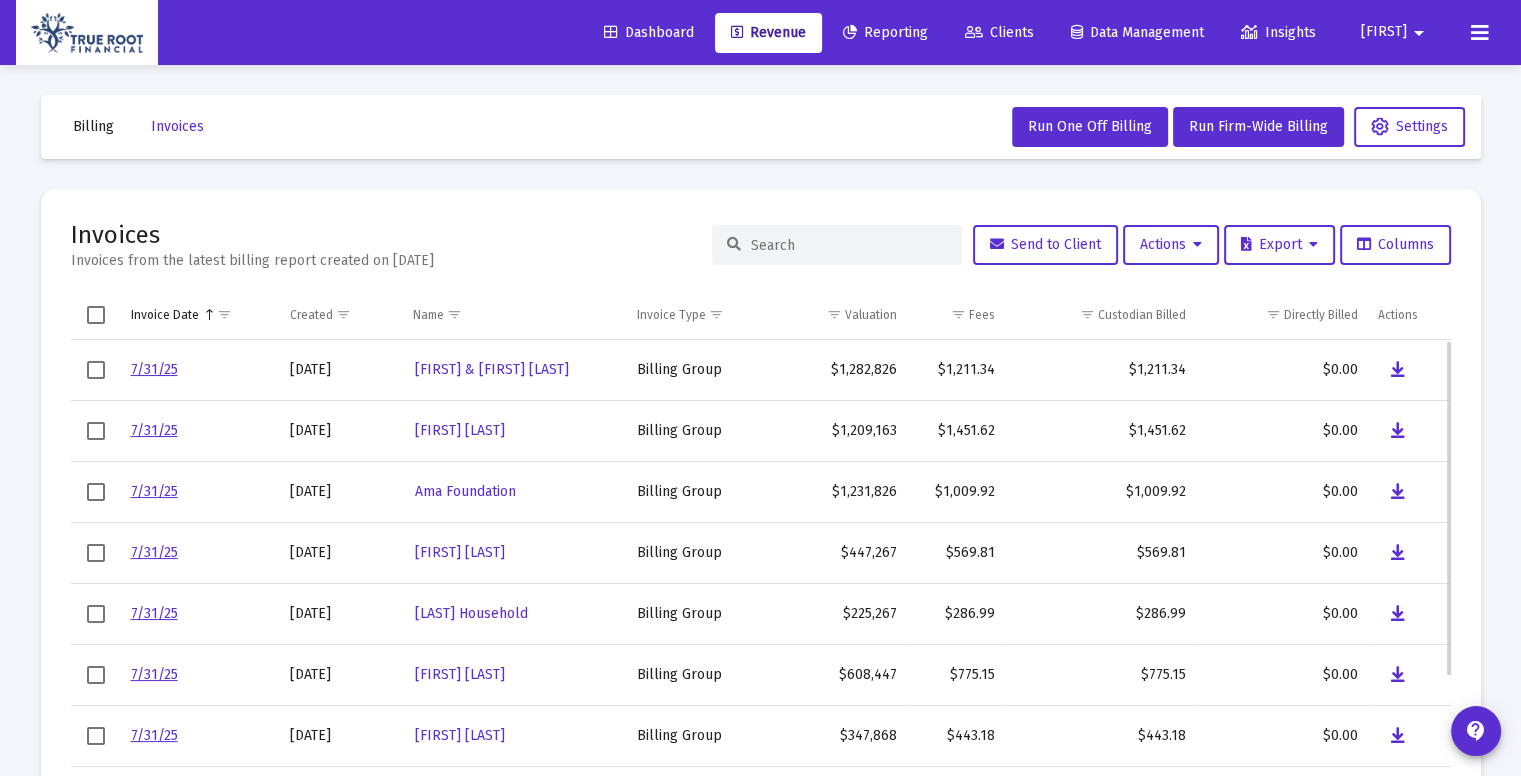 scroll, scrollTop: 1, scrollLeft: 0, axis: vertical 